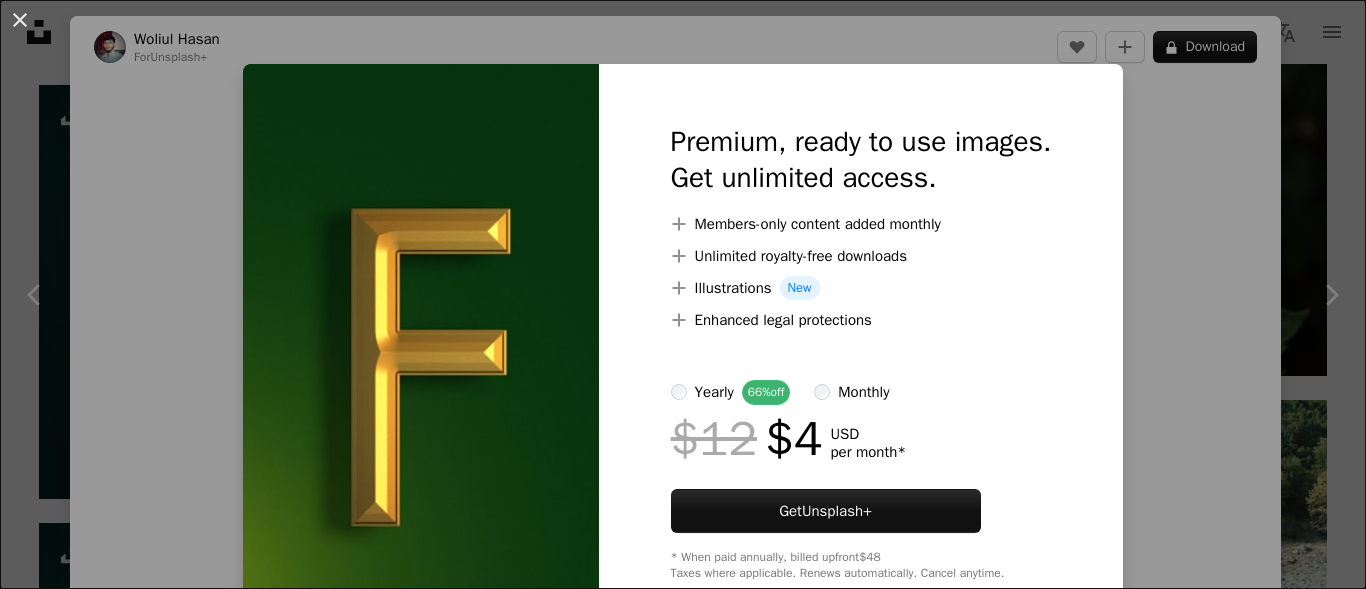 scroll, scrollTop: 2771, scrollLeft: 0, axis: vertical 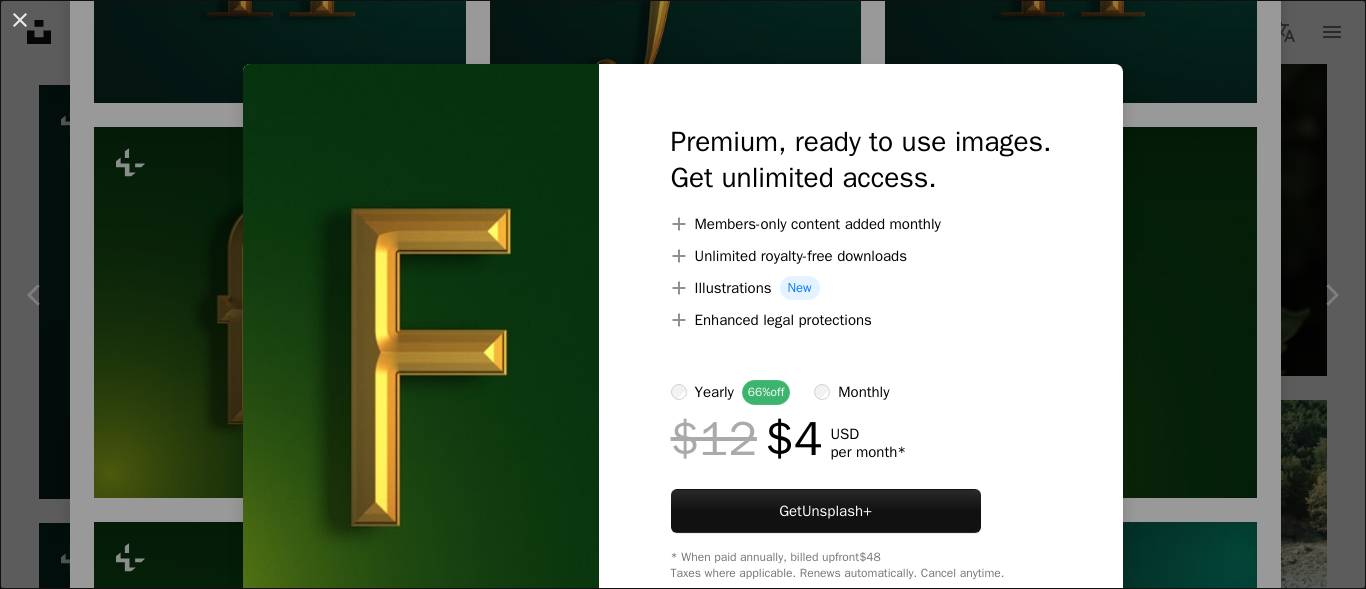 click at bounding box center (421, 352) 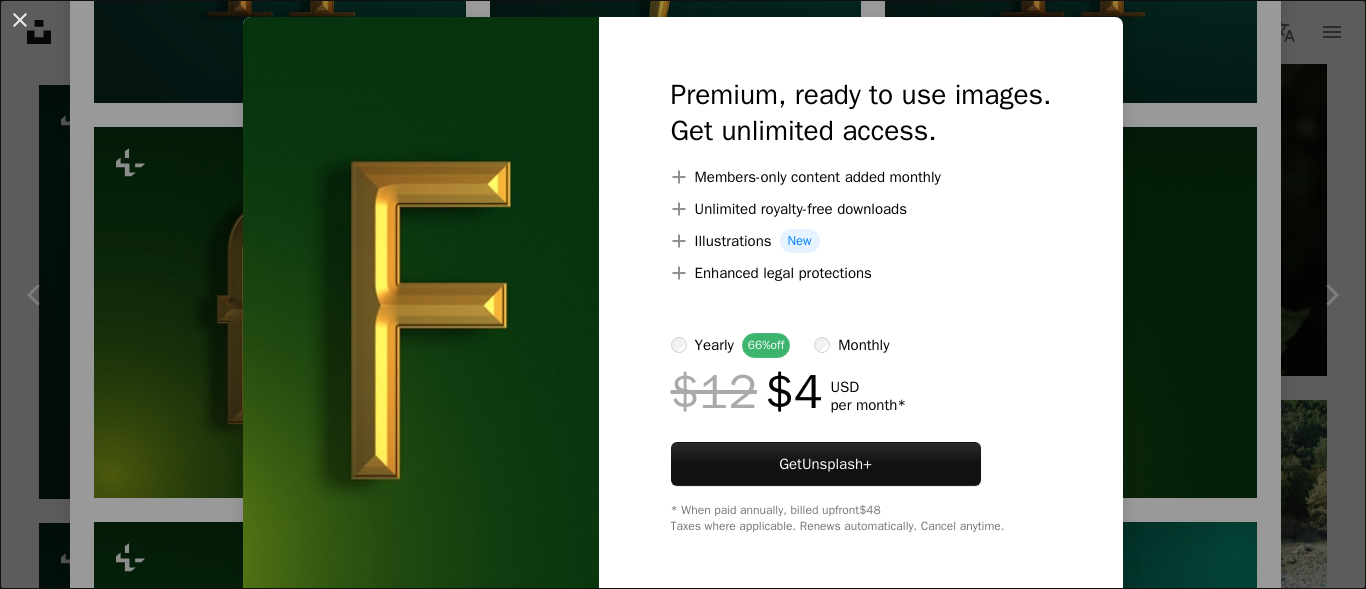 scroll, scrollTop: 51, scrollLeft: 0, axis: vertical 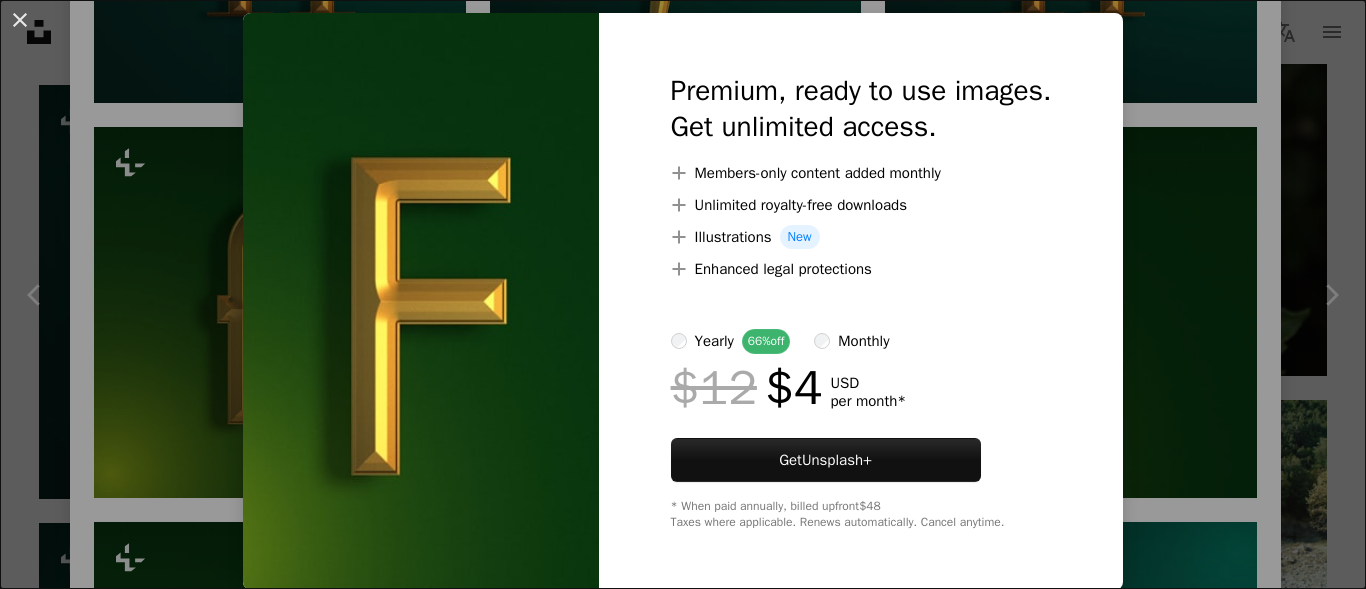 click at bounding box center [421, 301] 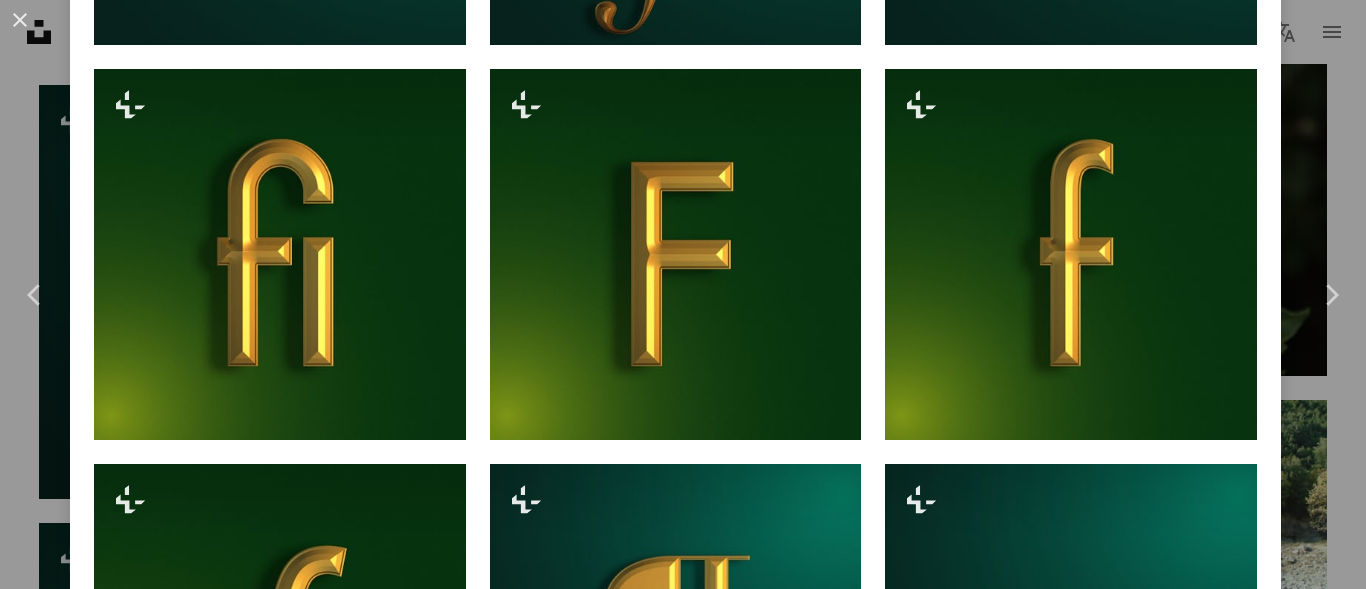 scroll, scrollTop: 1700, scrollLeft: 0, axis: vertical 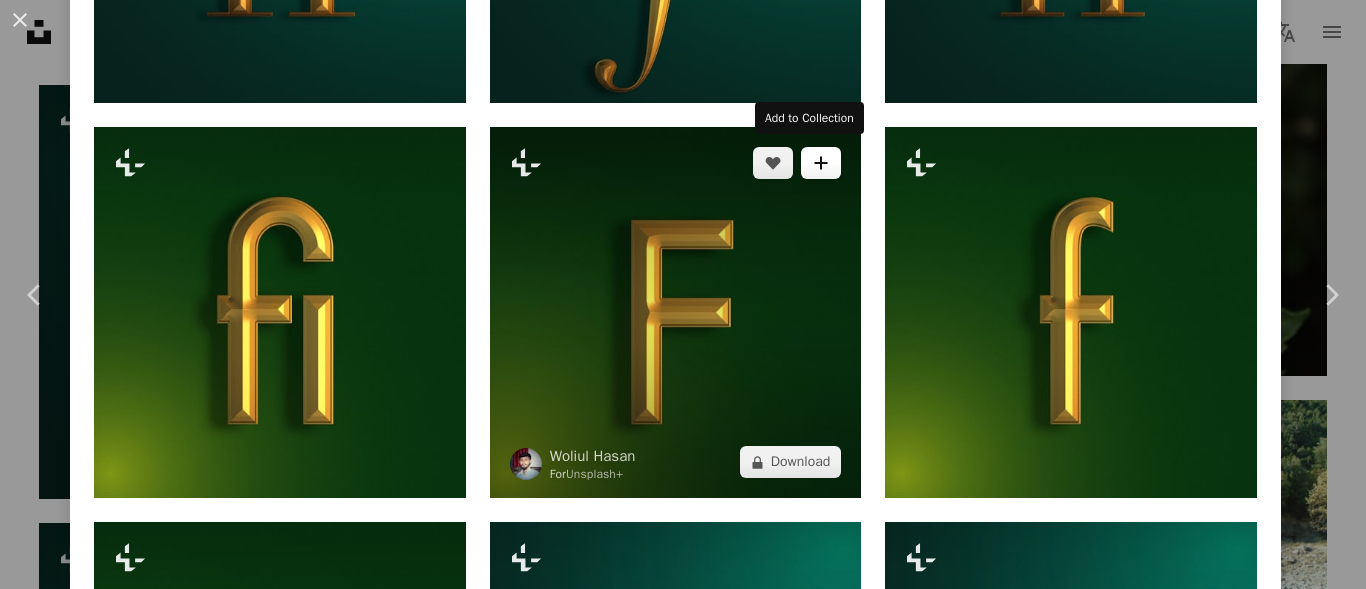 click on "A plus sign" 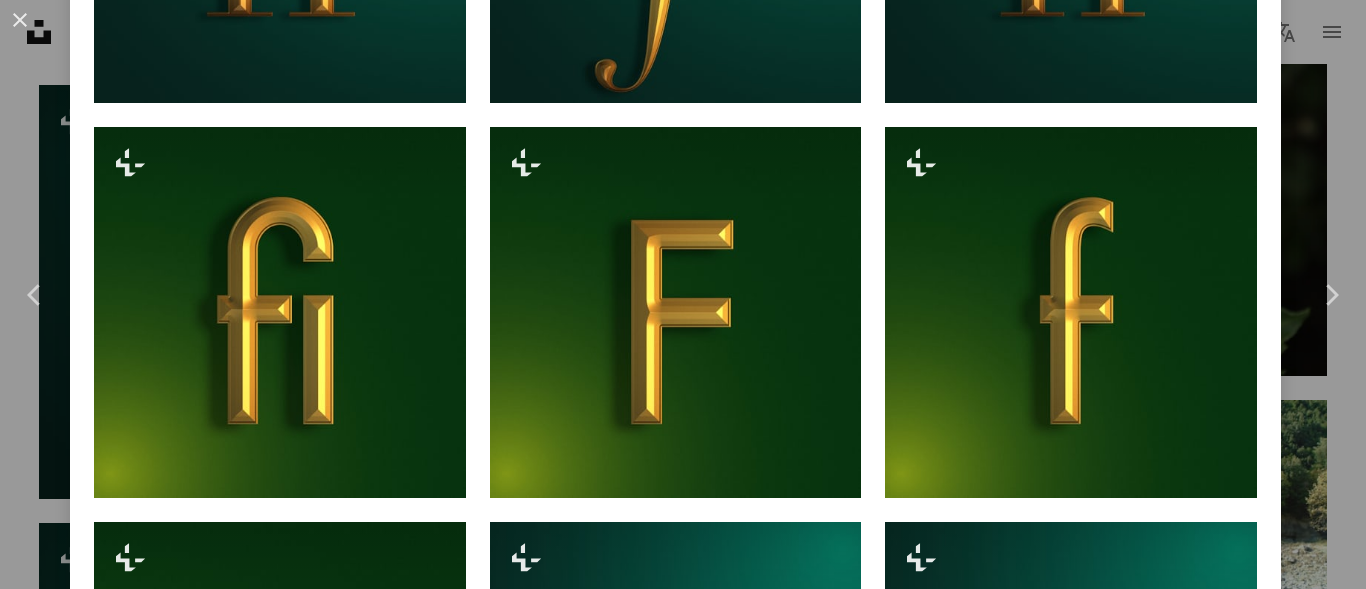 scroll, scrollTop: 252, scrollLeft: 0, axis: vertical 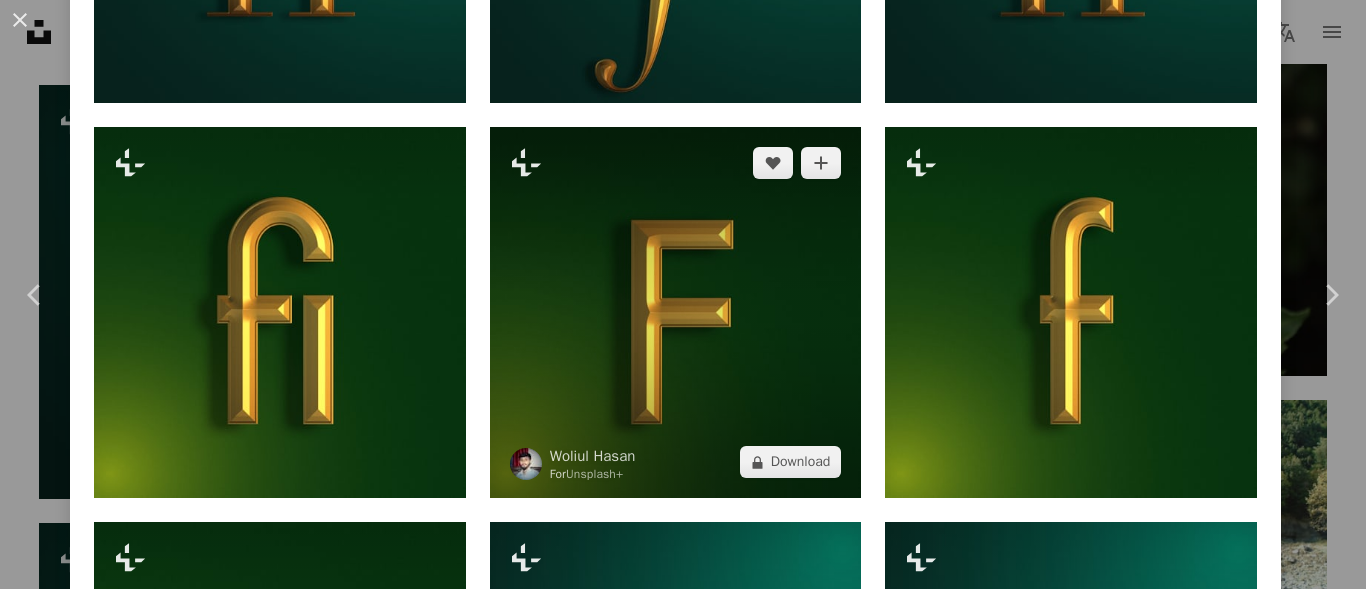 click on "An X shape Join Unsplash Already have an account?  Login First name Last name Email Username  (only letters, numbers and underscores) Password  (min. 8 char) Join By joining, you agree to the  Terms  and  Privacy Policy ." at bounding box center [683, 19850] 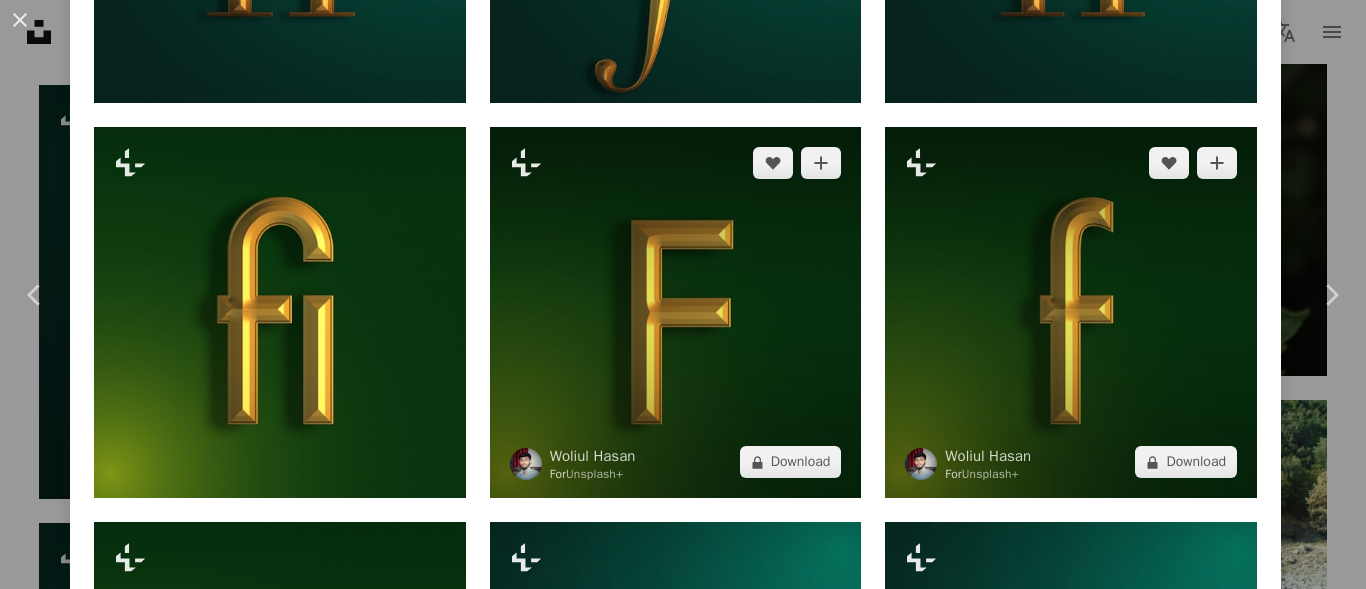 click at bounding box center [1071, 313] 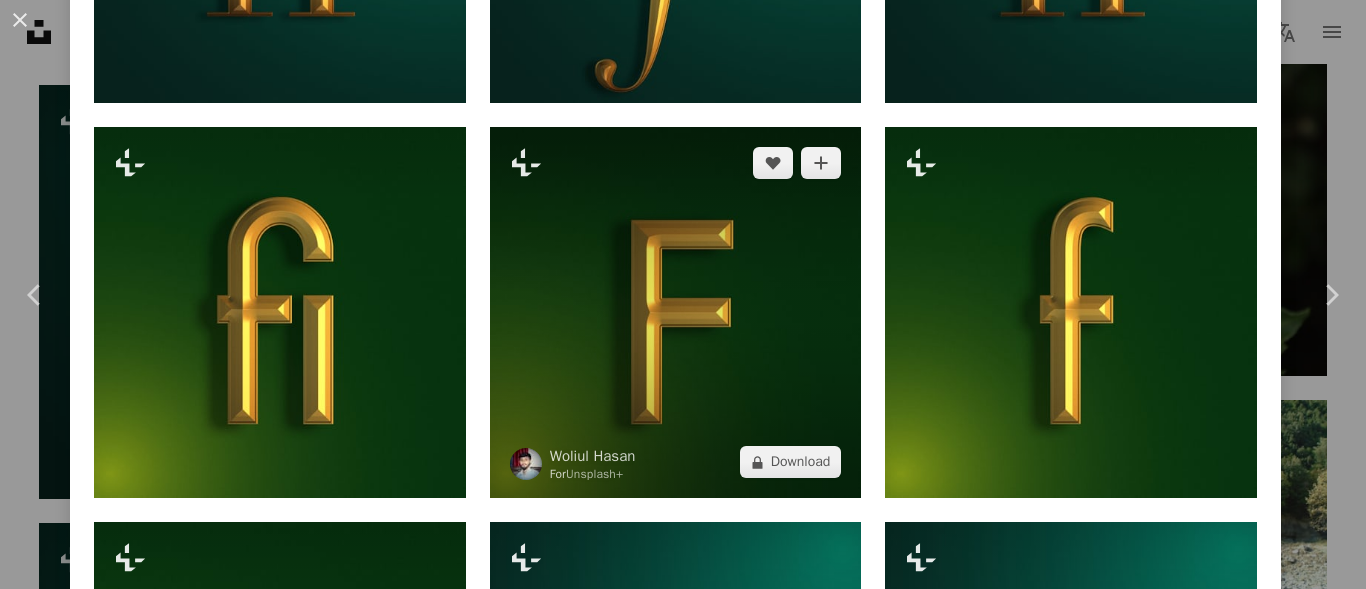 click at bounding box center [676, 313] 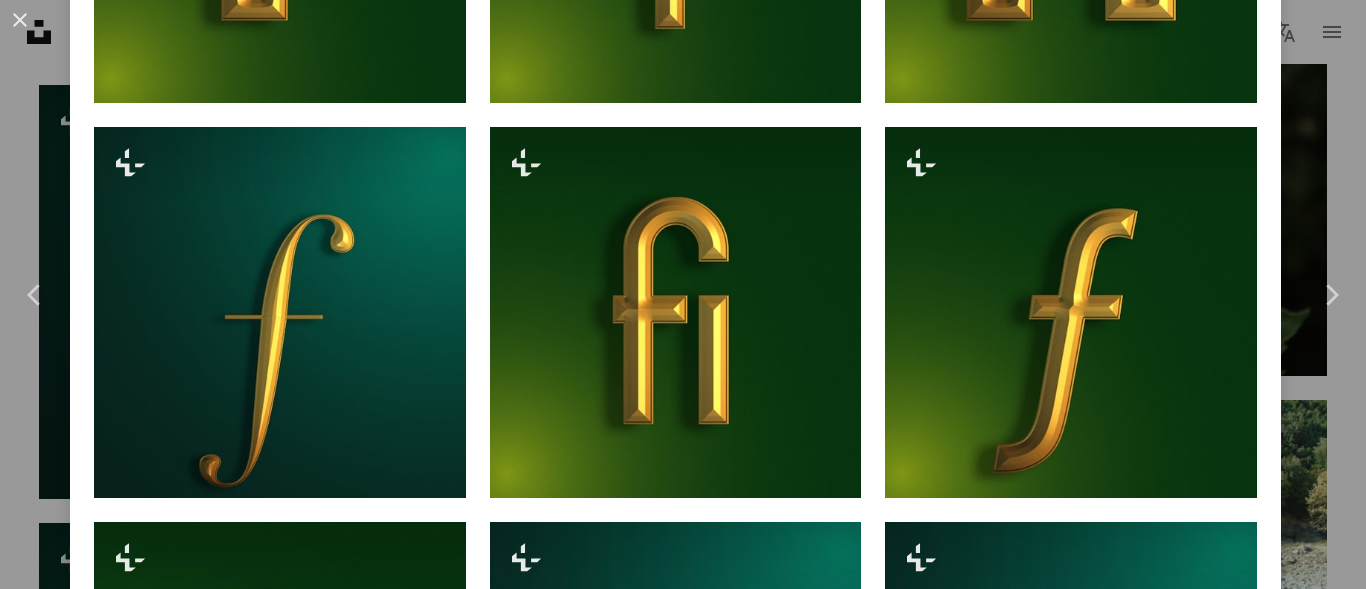 click at bounding box center [676, -1322] 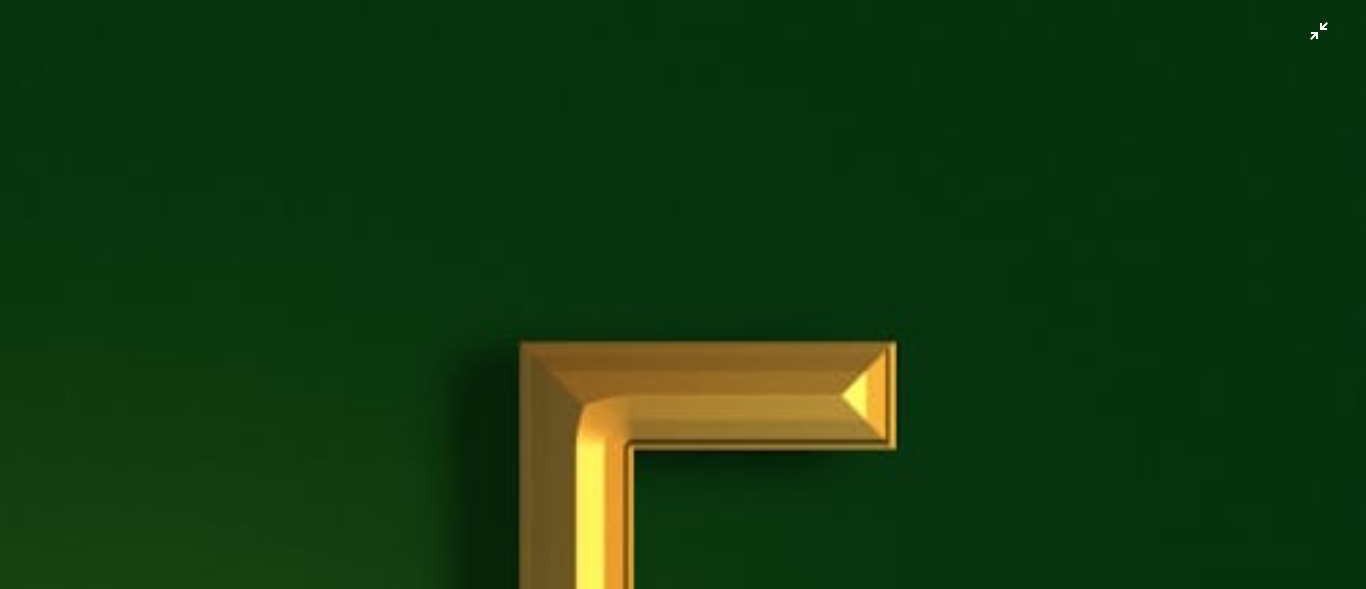 scroll, scrollTop: 79, scrollLeft: 0, axis: vertical 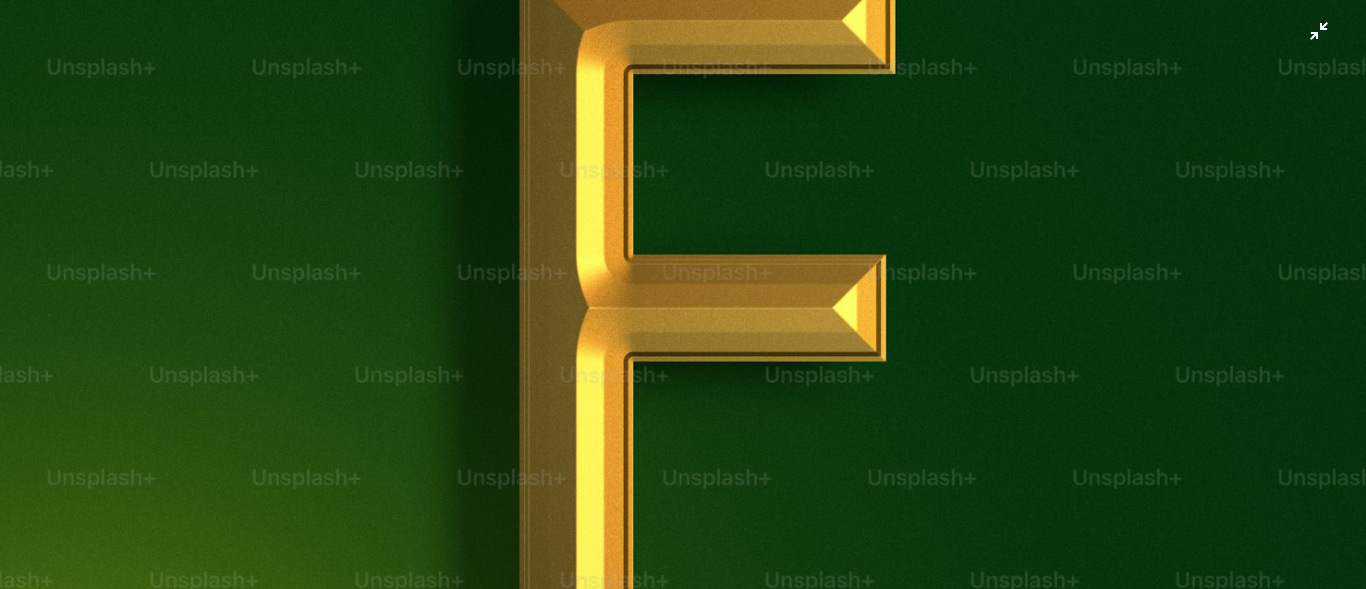 click at bounding box center (683, 308) 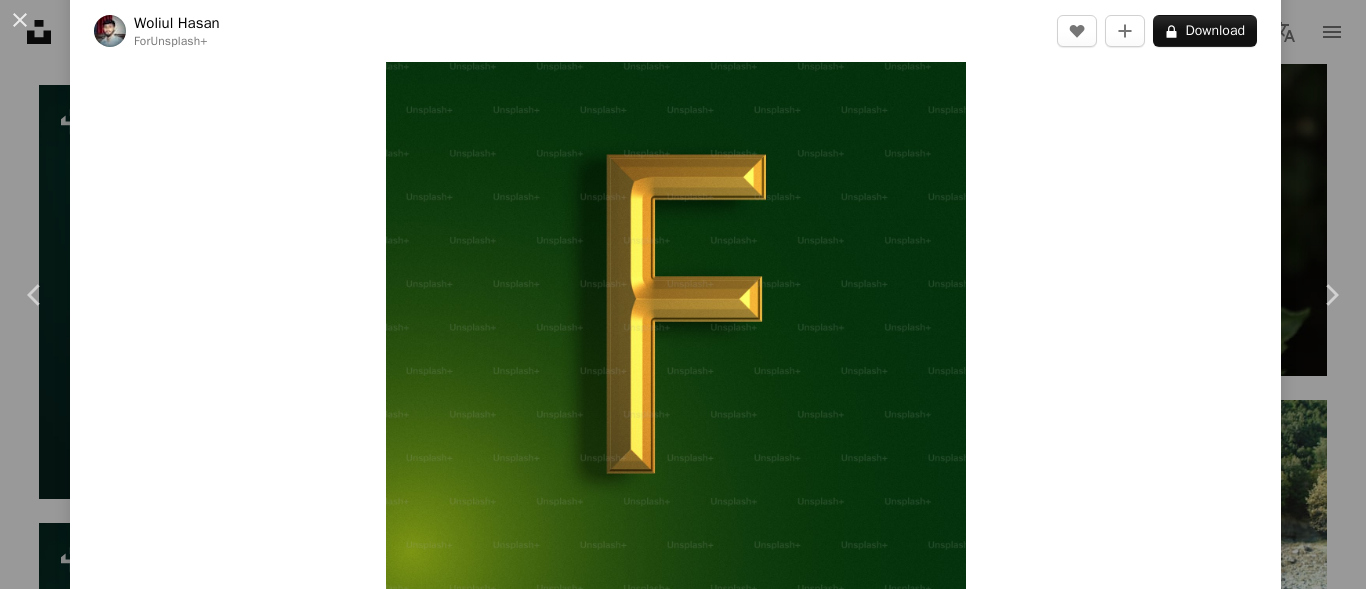 click at bounding box center (676, 299) 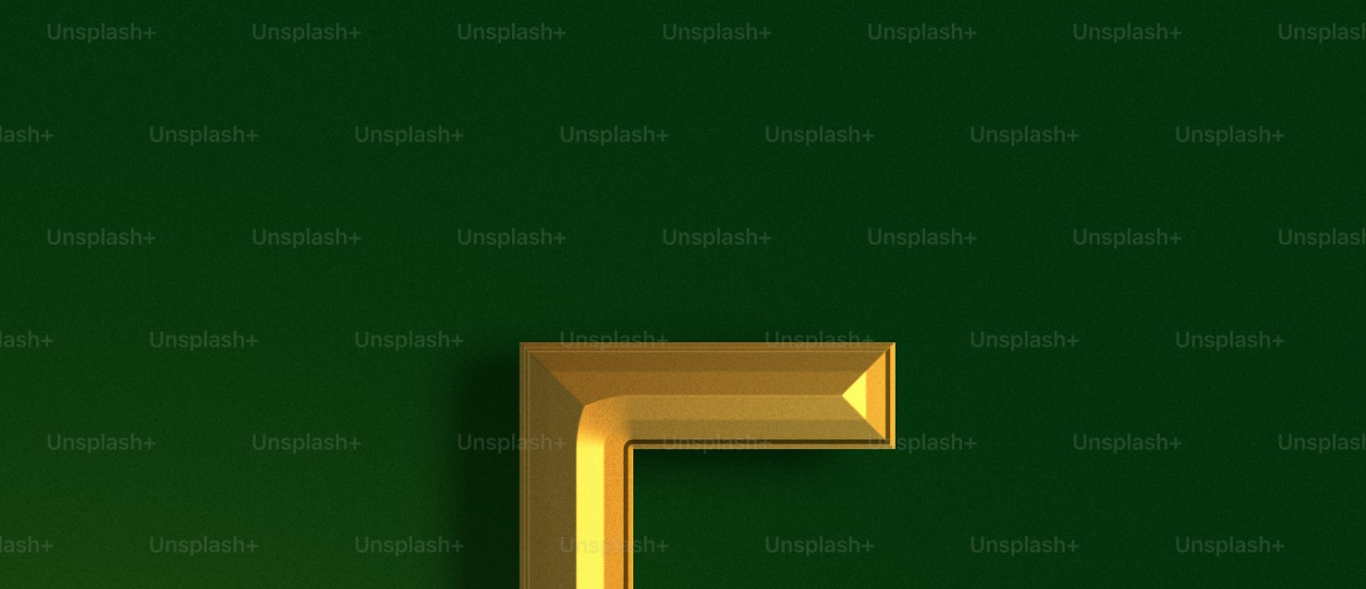scroll, scrollTop: 375, scrollLeft: 0, axis: vertical 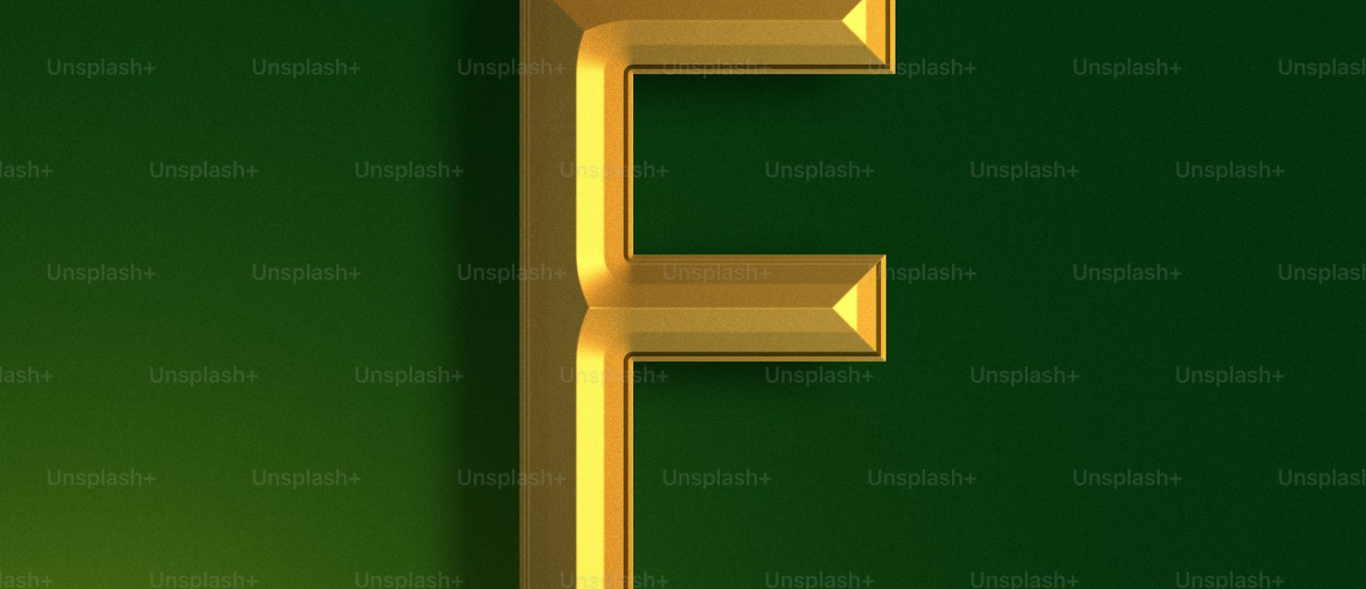 click at bounding box center (683, 308) 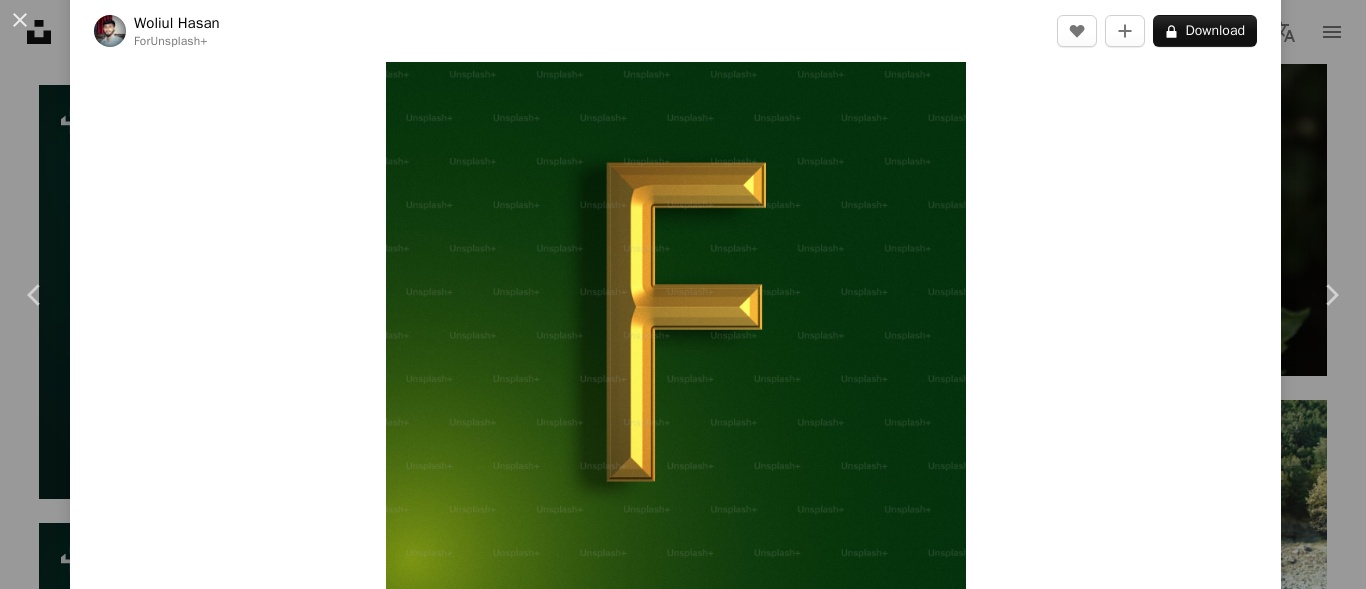 scroll, scrollTop: 100, scrollLeft: 0, axis: vertical 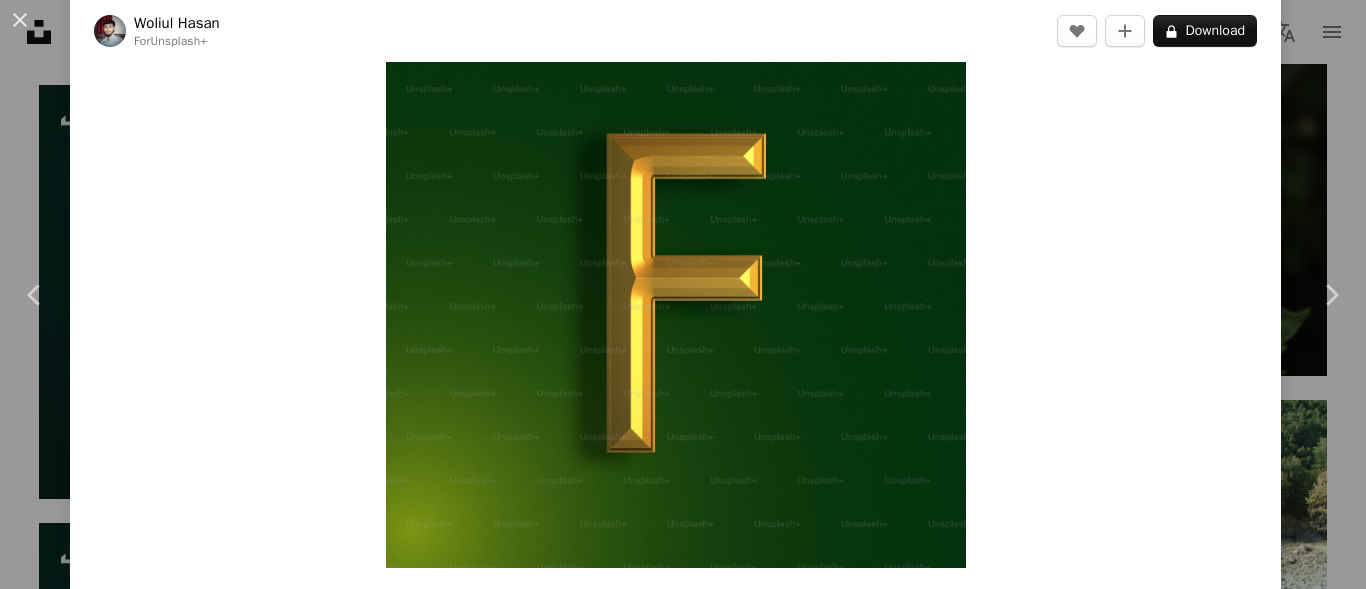 type 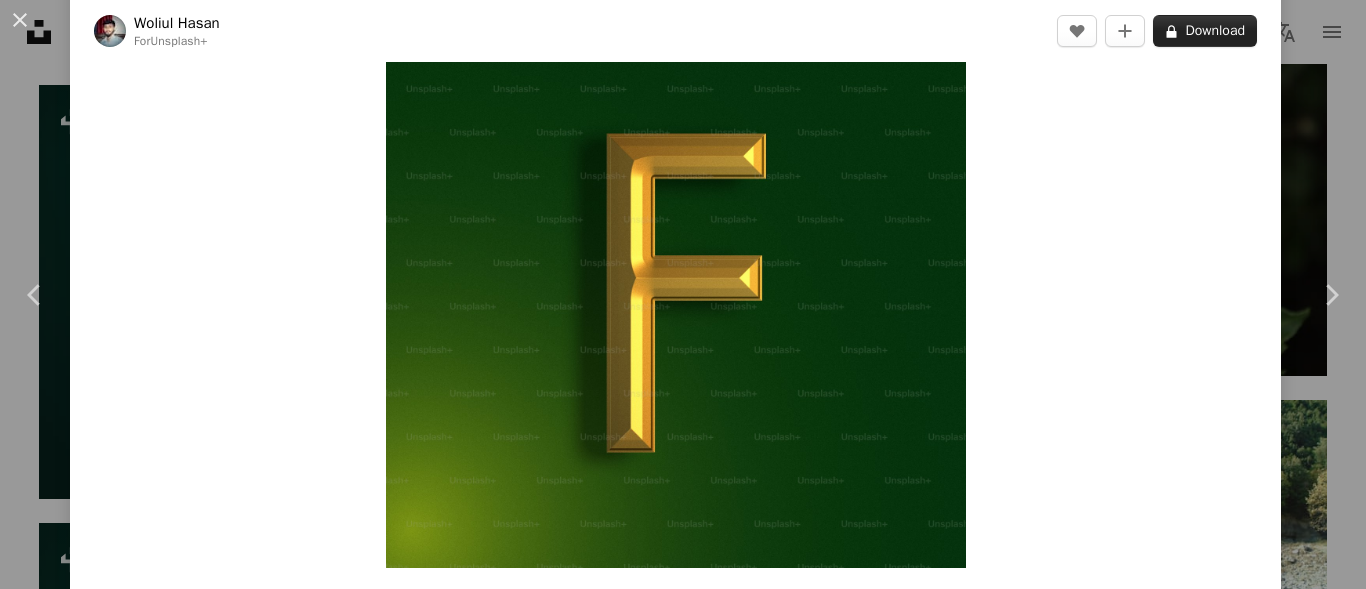 click on "A lock Download" at bounding box center [1205, 31] 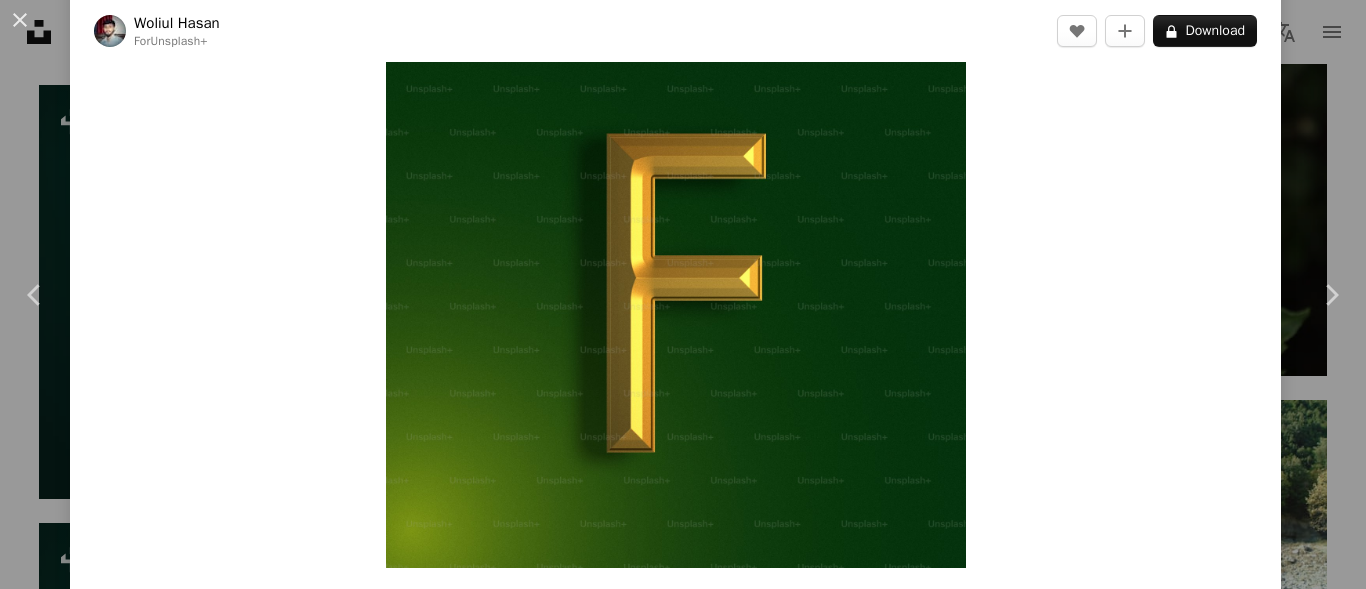 click on "An X shape Premium, ready to use images. Get unlimited access. A plus sign Members-only content added monthly A plus sign Unlimited royalty-free downloads A plus sign Illustrations  New A plus sign Enhanced legal protections yearly 66%  off monthly $12   $4 USD per month * Get  Unsplash+ * When paid annually, billed upfront  $48 Taxes where applicable. Renews automatically. Cancel anytime." at bounding box center [683, 19850] 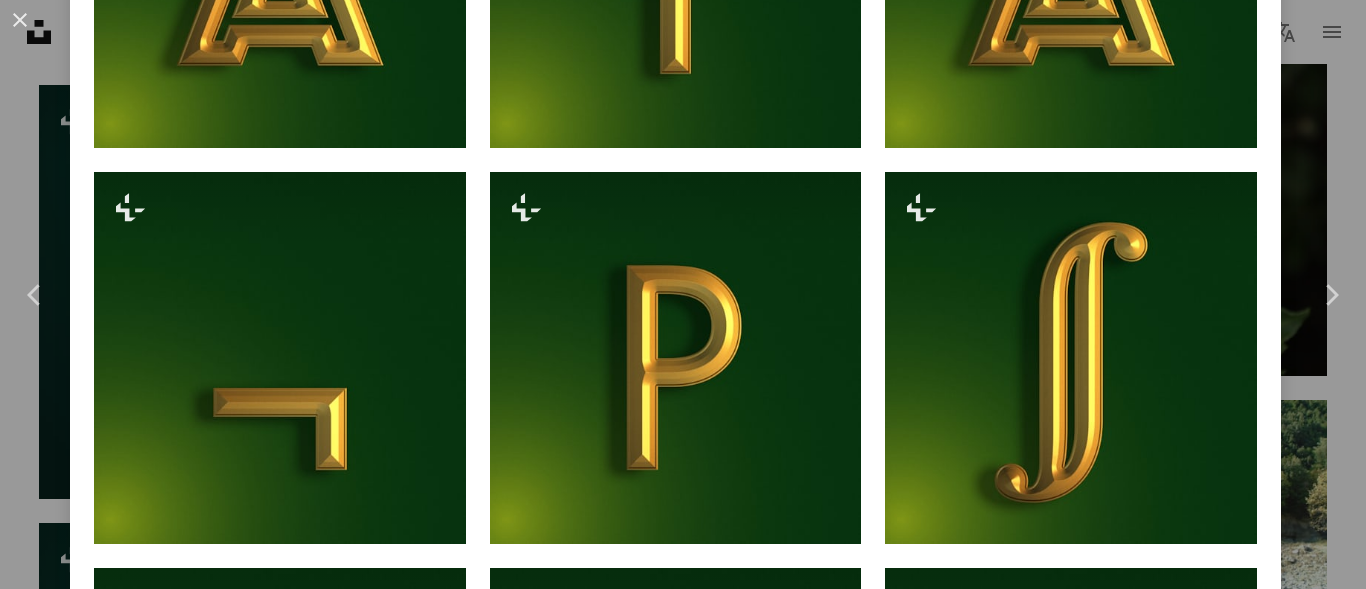 scroll, scrollTop: 0, scrollLeft: 0, axis: both 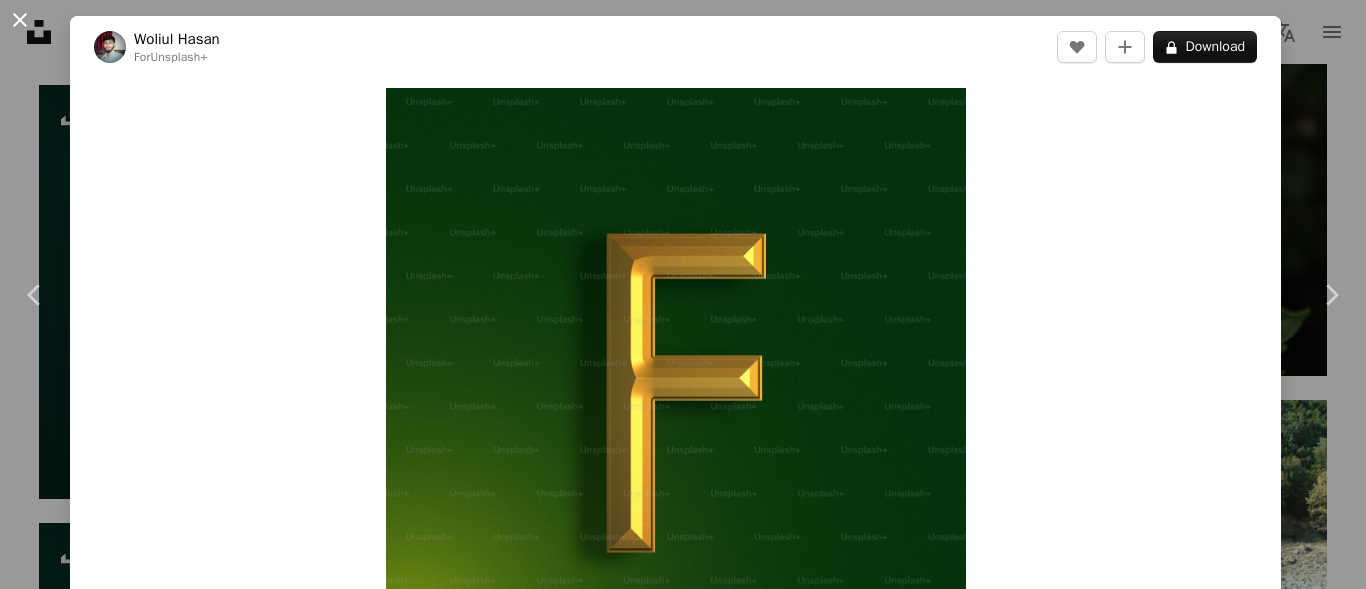 click on "An X shape" at bounding box center (20, 20) 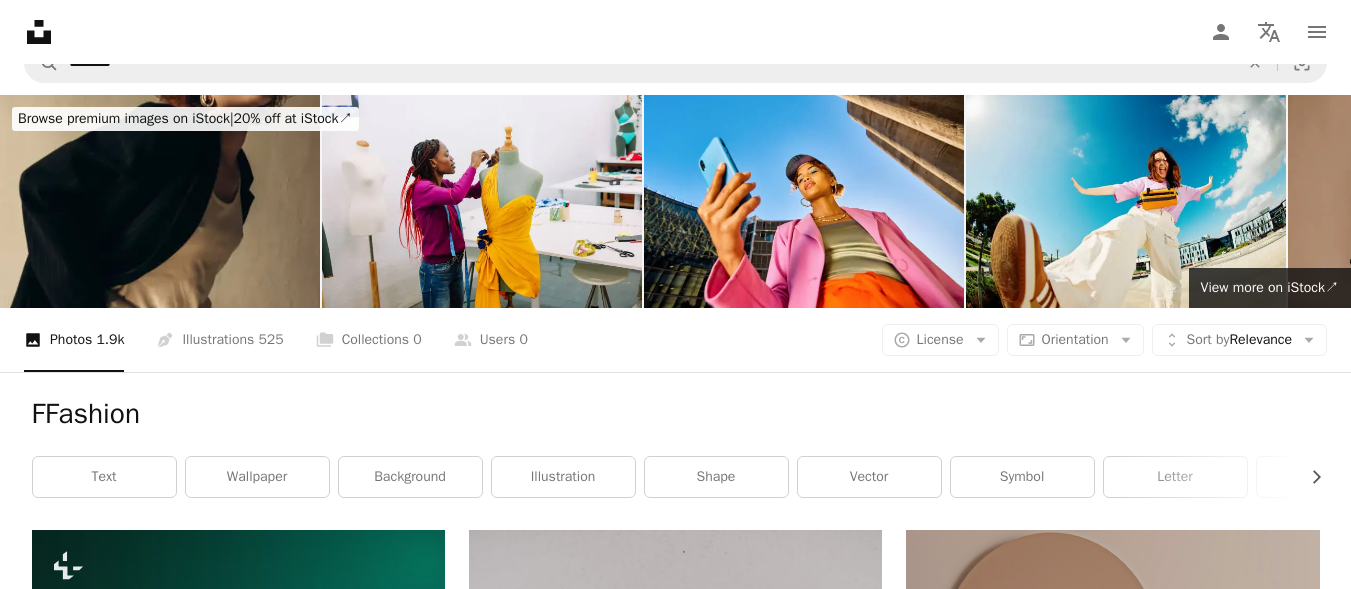 scroll, scrollTop: 0, scrollLeft: 0, axis: both 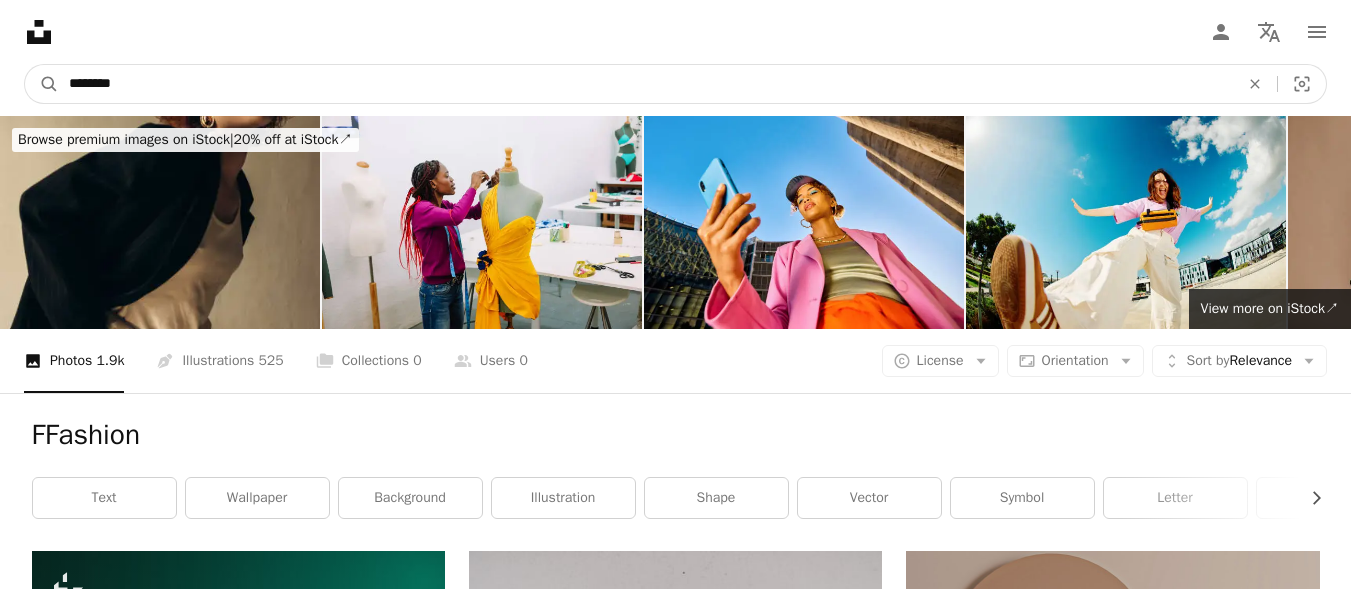 click on "********" at bounding box center [646, 84] 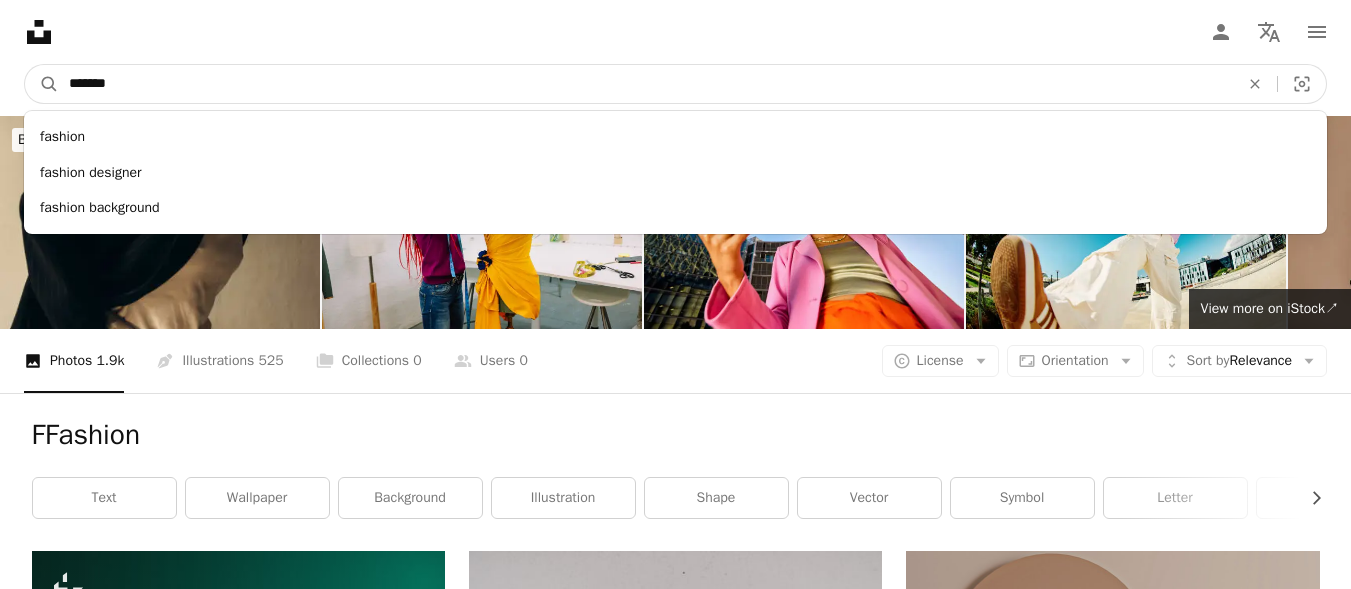 click on "*******" at bounding box center (646, 84) 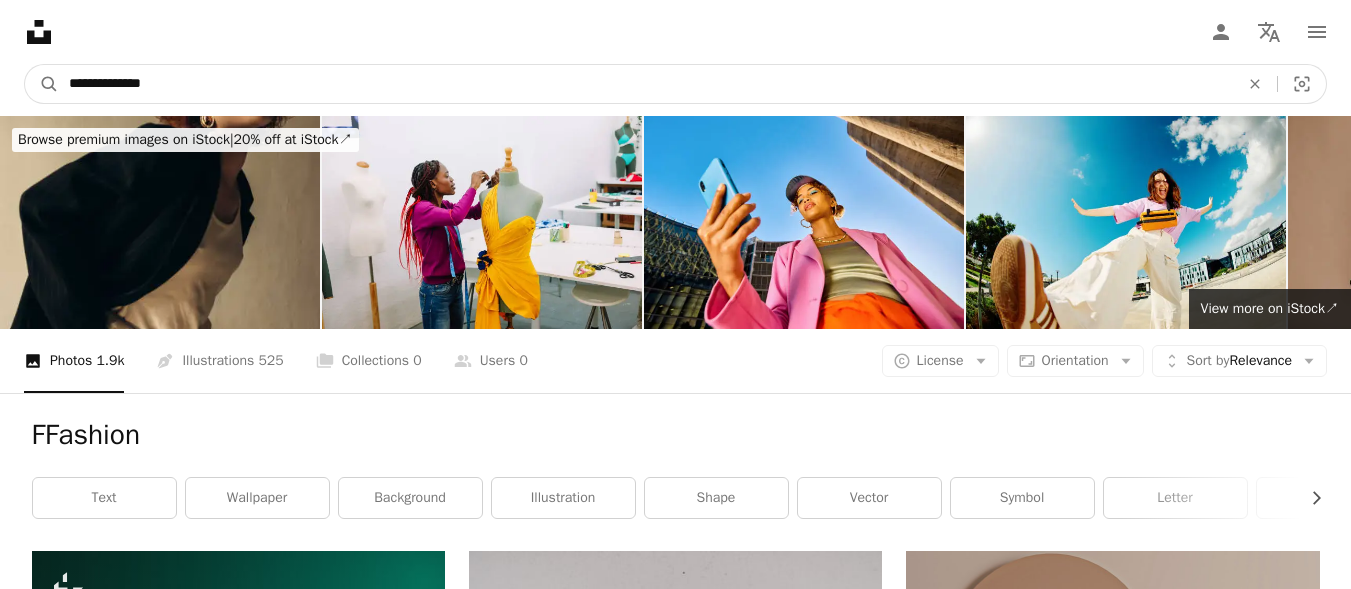 type on "**********" 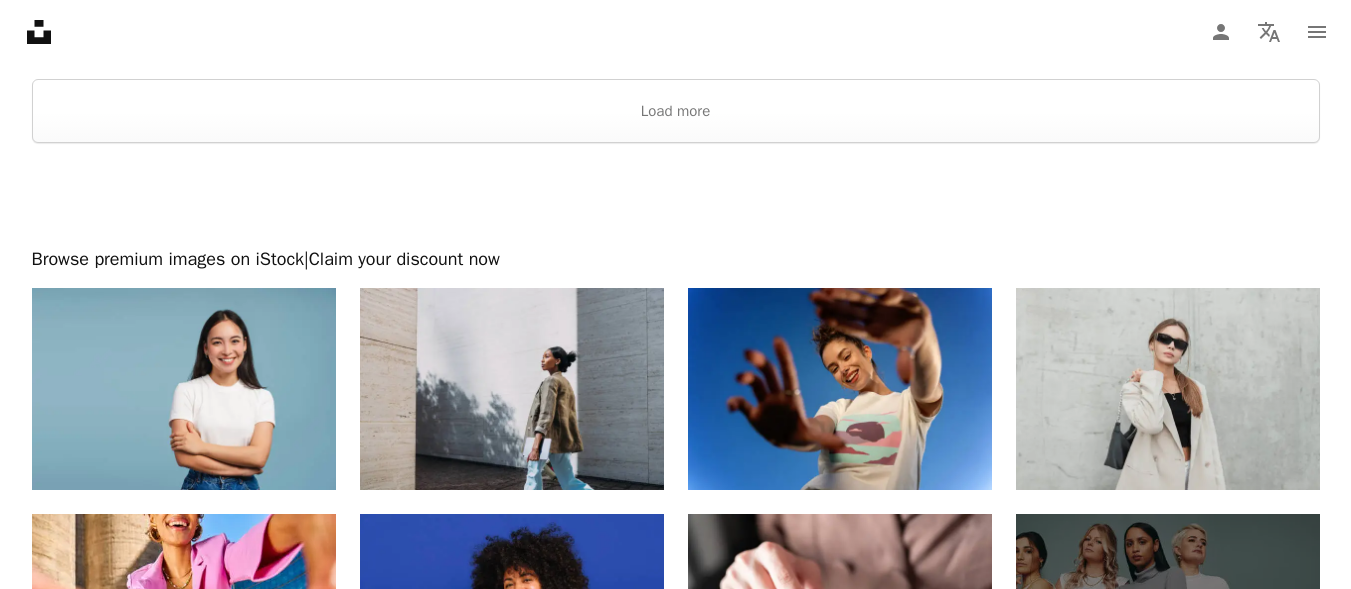 scroll, scrollTop: 4200, scrollLeft: 0, axis: vertical 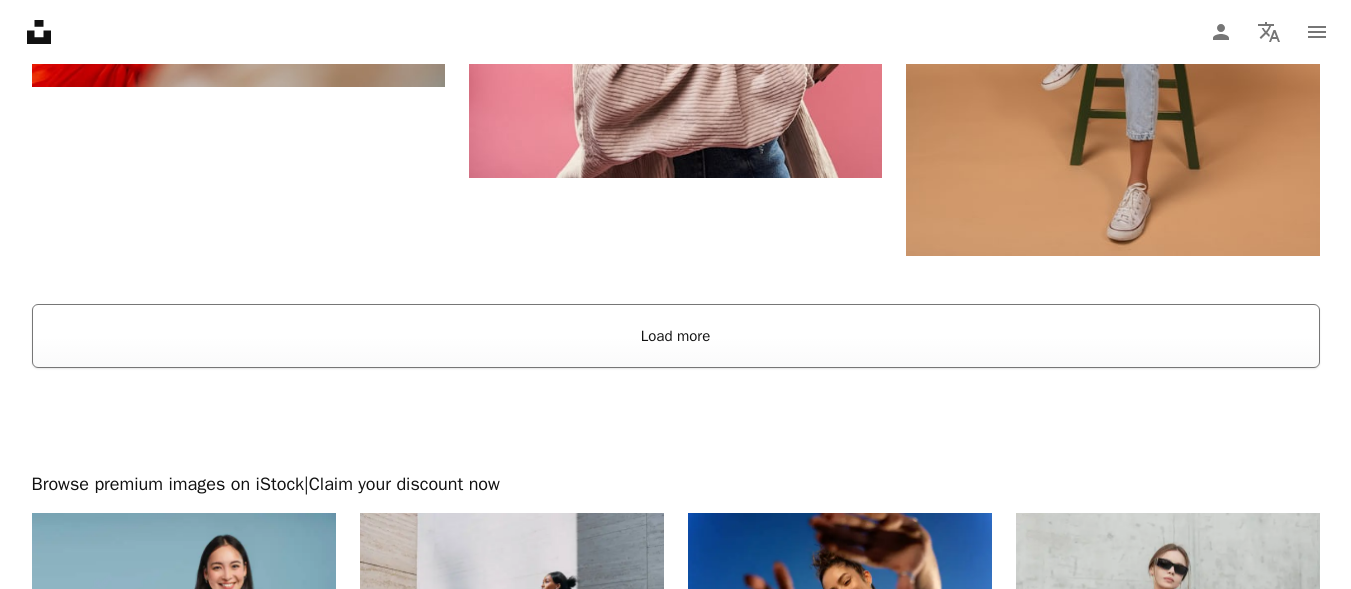 click on "Load more" at bounding box center (676, 336) 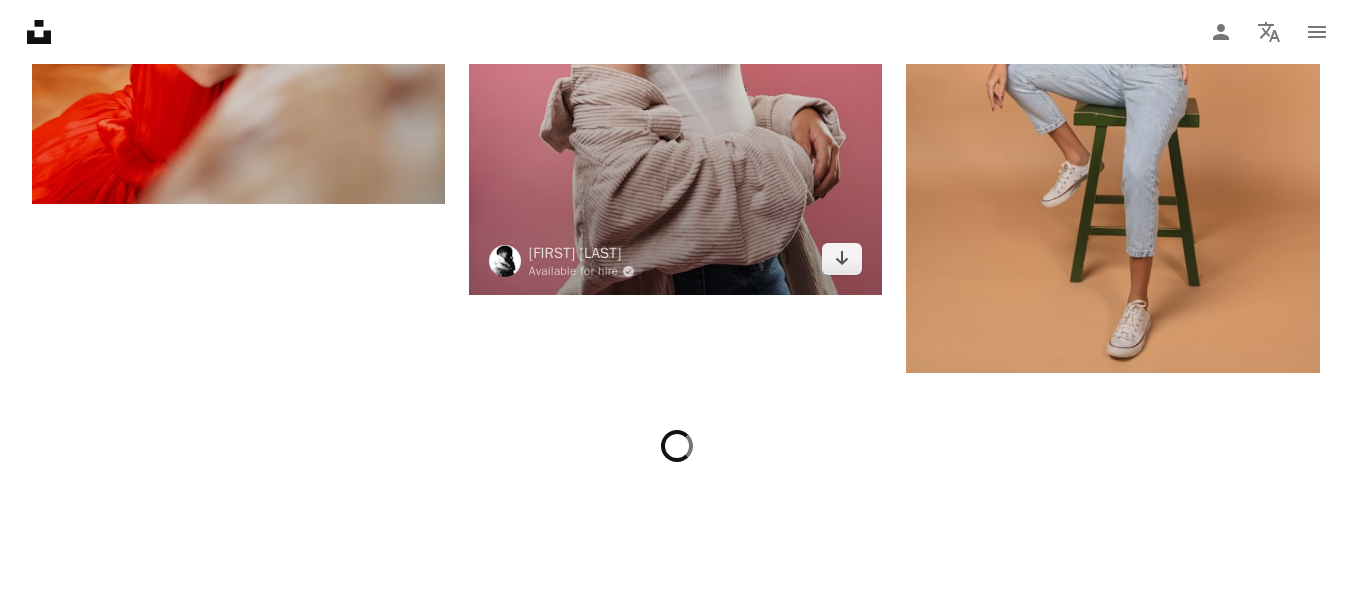 click at bounding box center [675, -15] 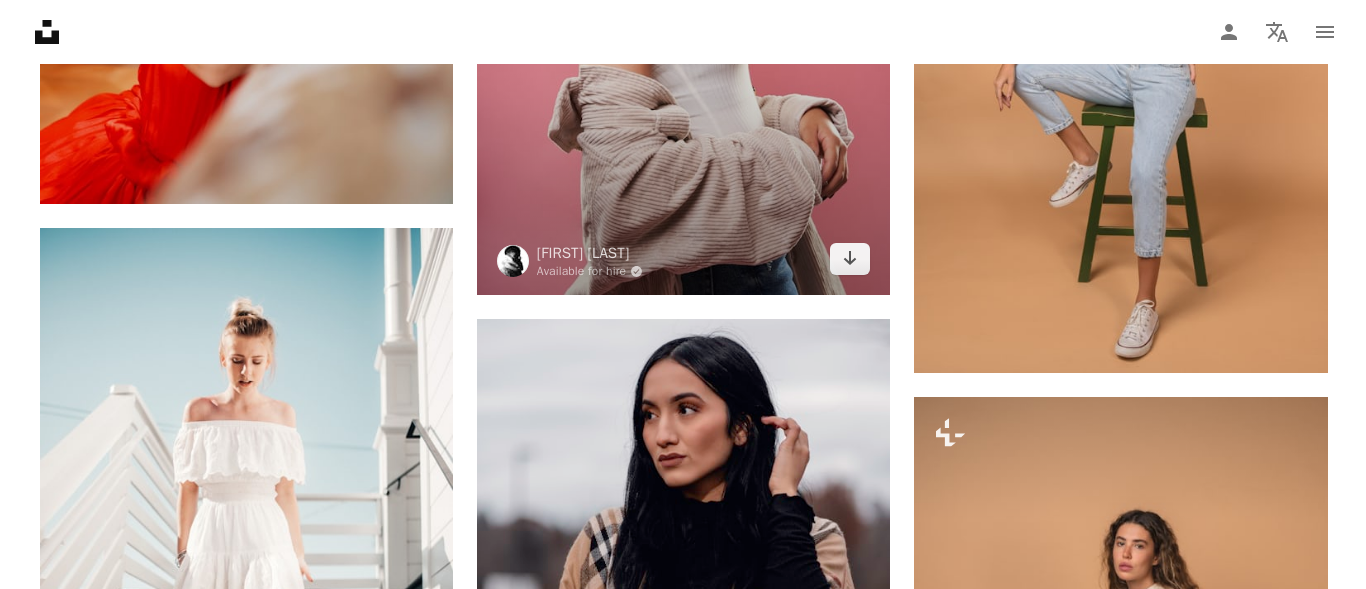 scroll, scrollTop: 3800, scrollLeft: 0, axis: vertical 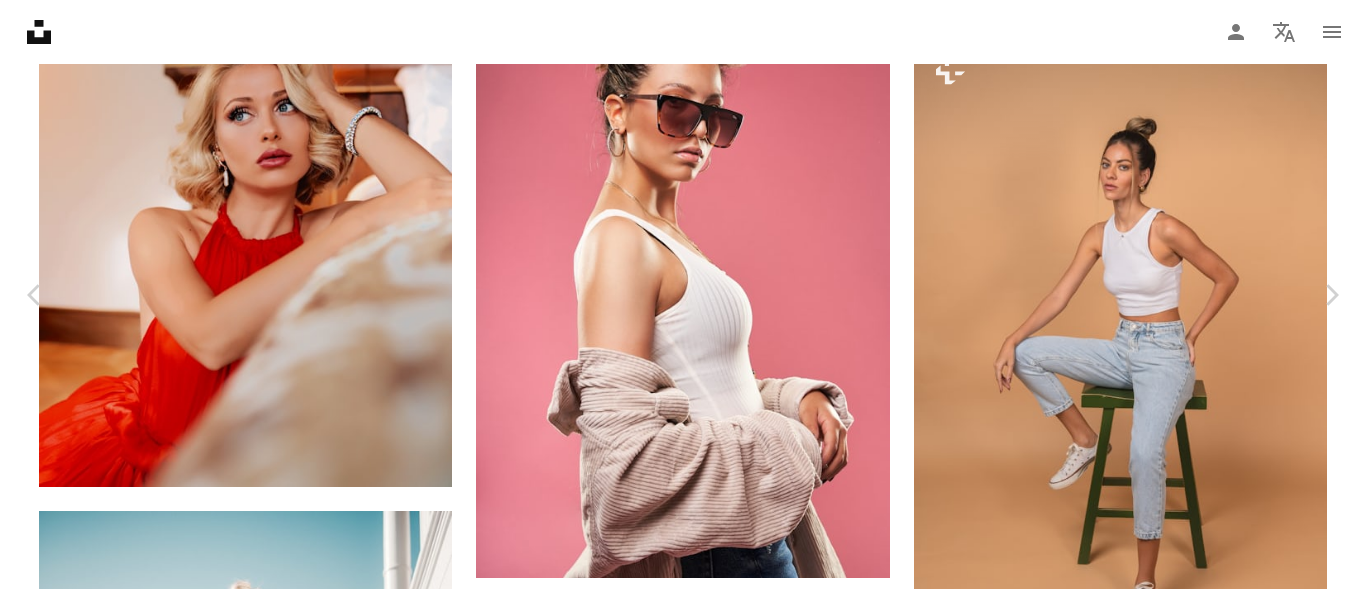 click on "Chevron down" 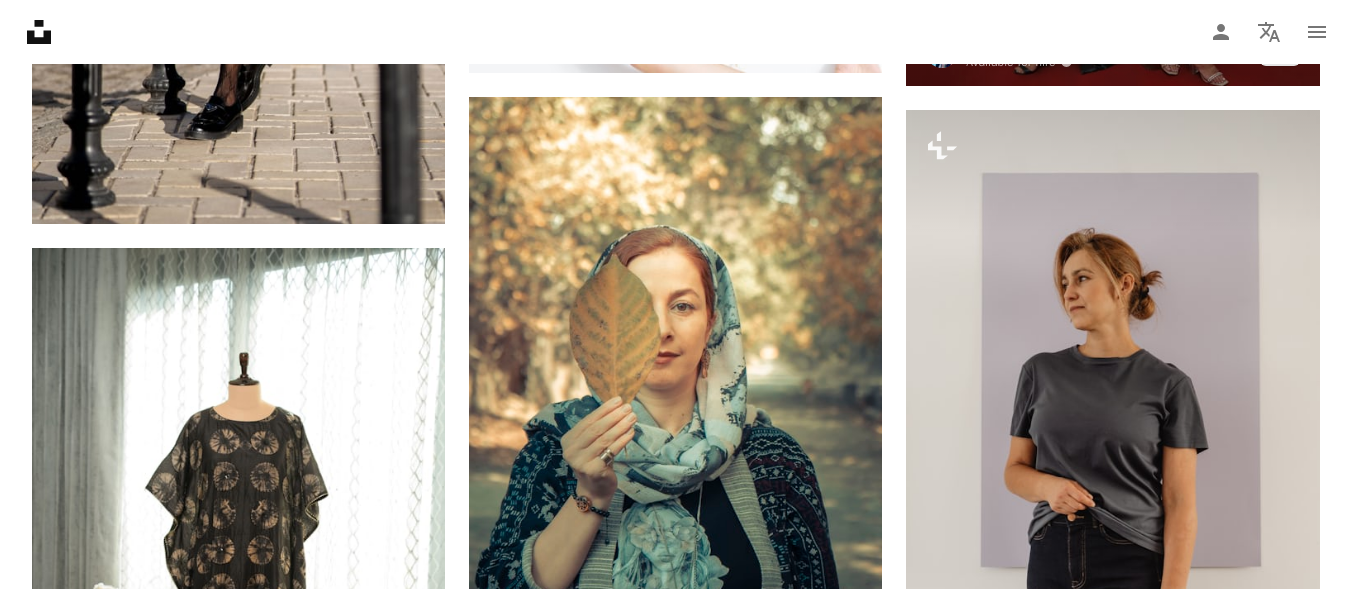 scroll, scrollTop: 52897, scrollLeft: 0, axis: vertical 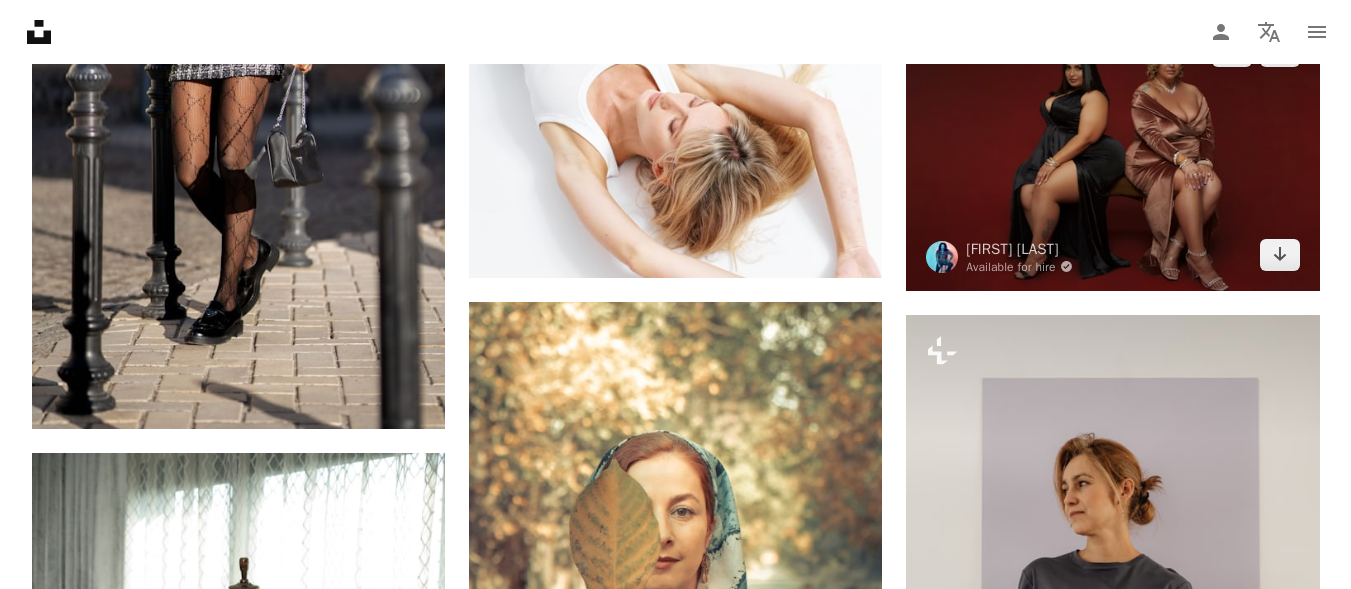 click at bounding box center (1112, 152) 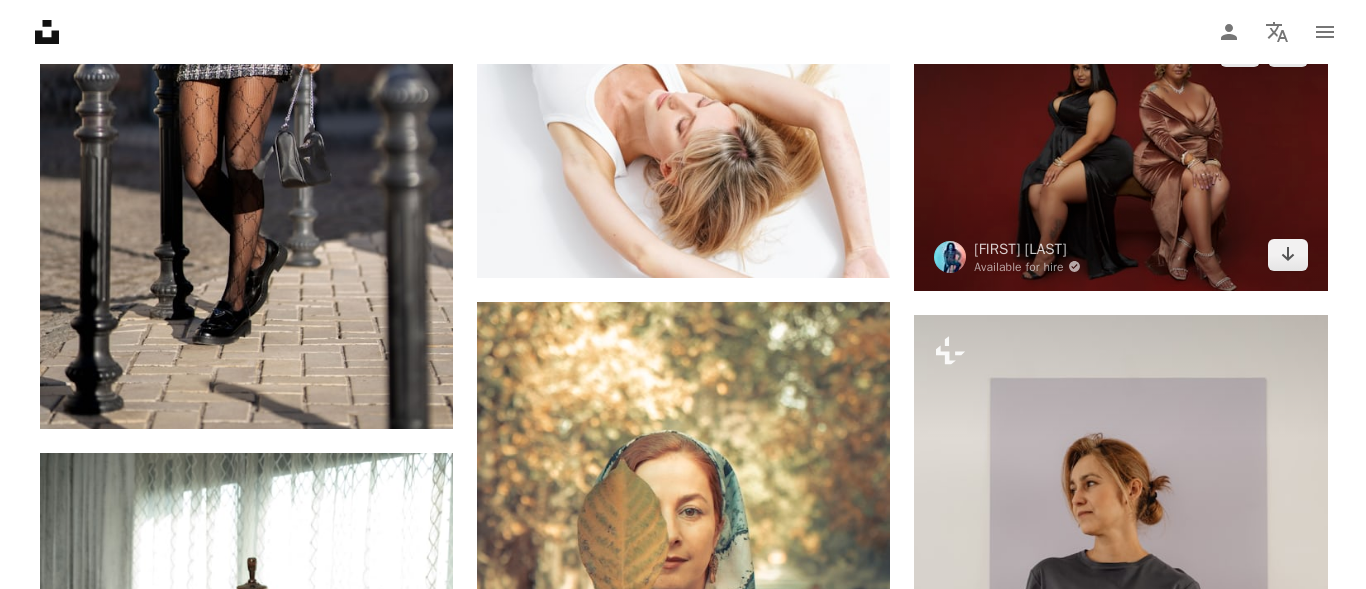 scroll, scrollTop: 52797, scrollLeft: 0, axis: vertical 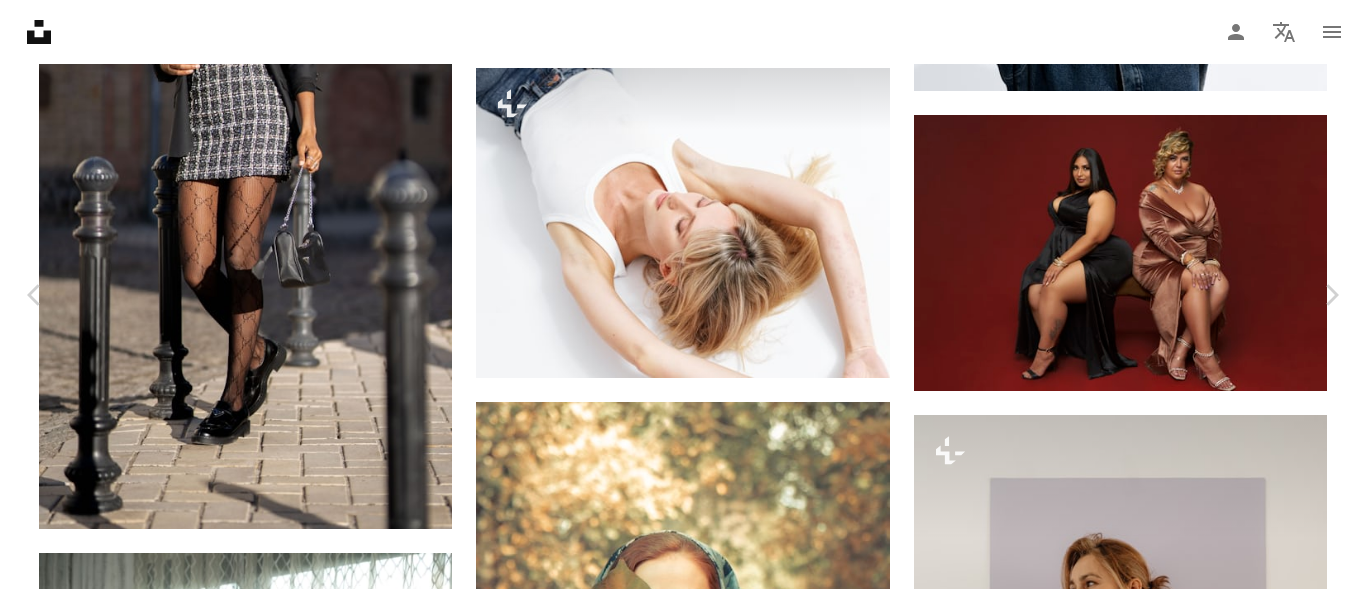 click on "An X shape" at bounding box center (20, 20) 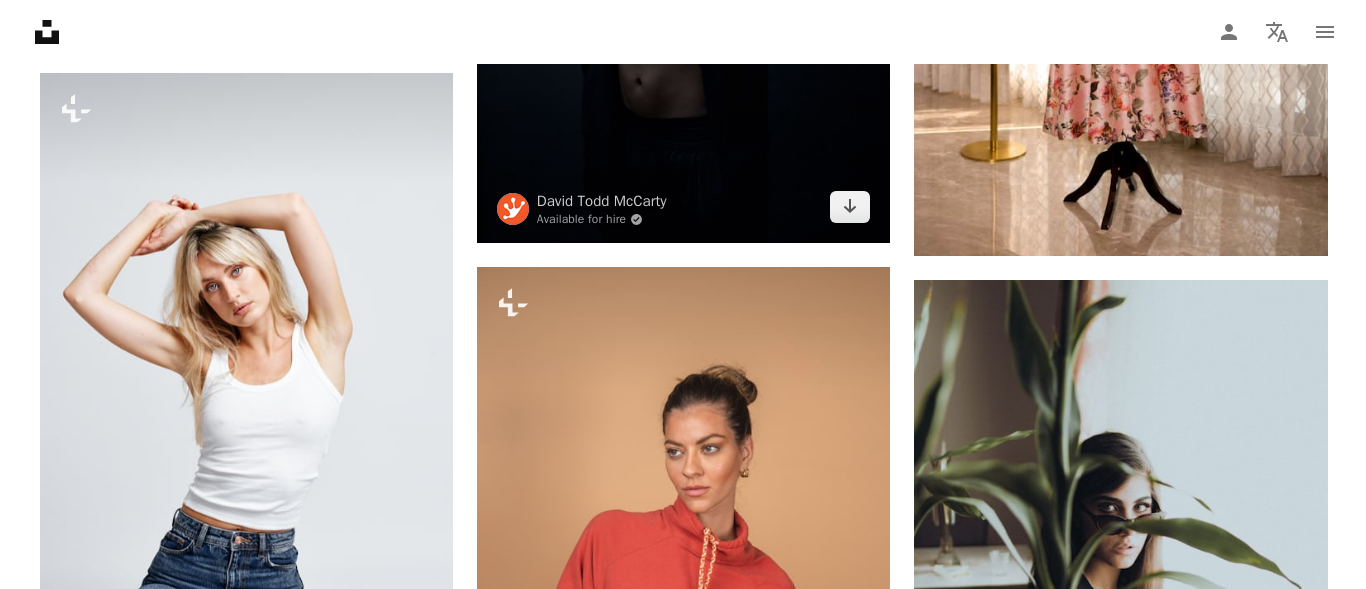 scroll, scrollTop: 53897, scrollLeft: 0, axis: vertical 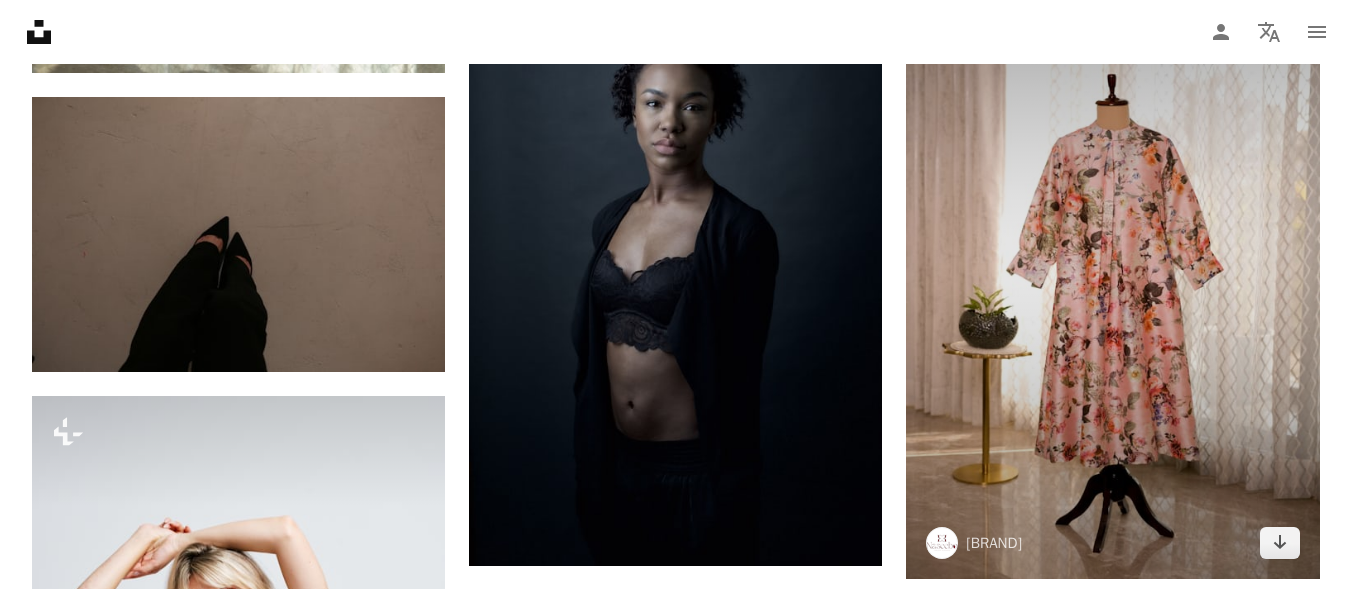 click at bounding box center (1112, 269) 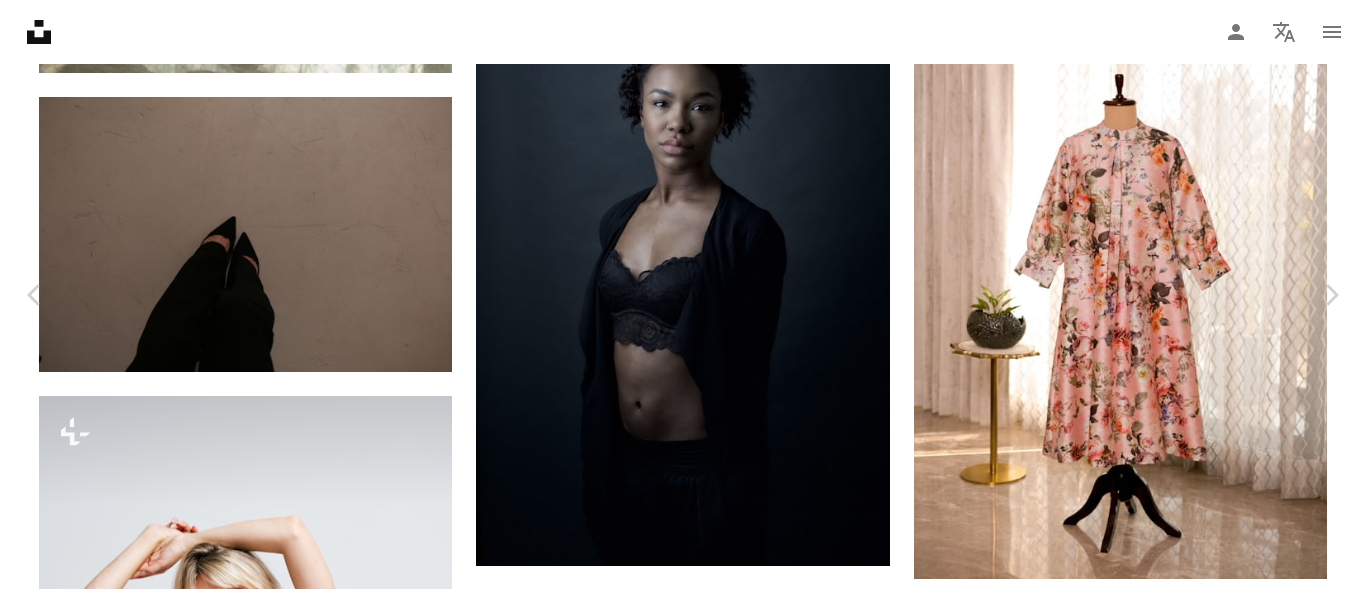 scroll, scrollTop: 1900, scrollLeft: 0, axis: vertical 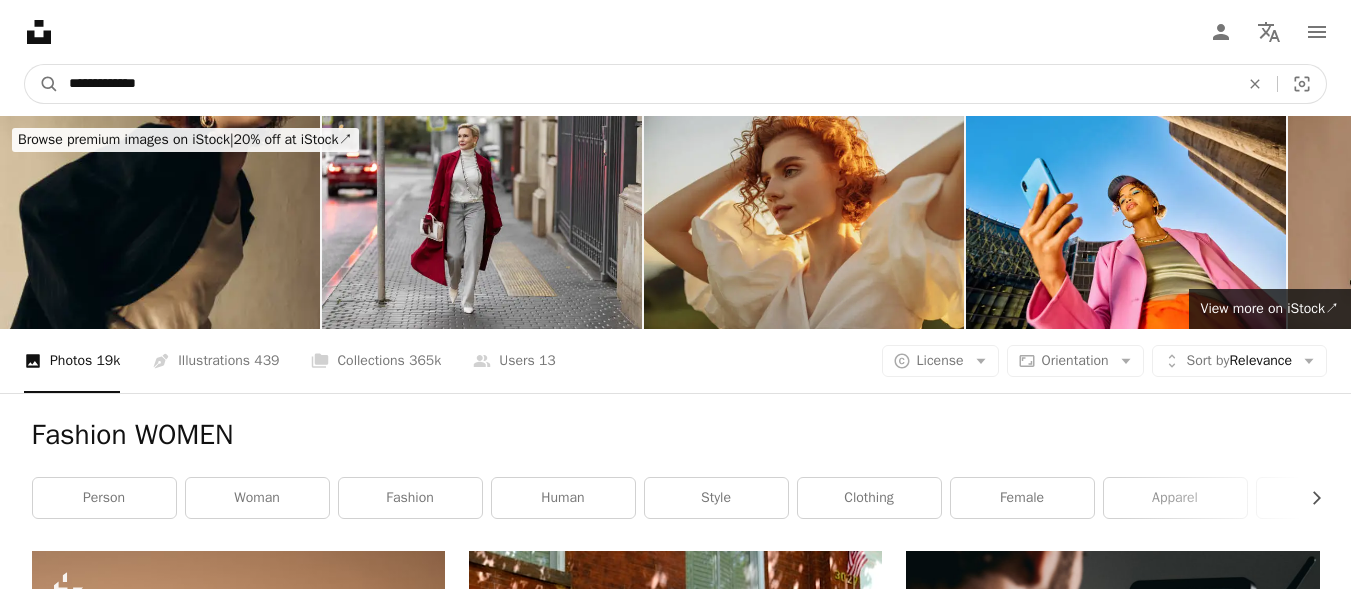 click on "**********" at bounding box center (646, 84) 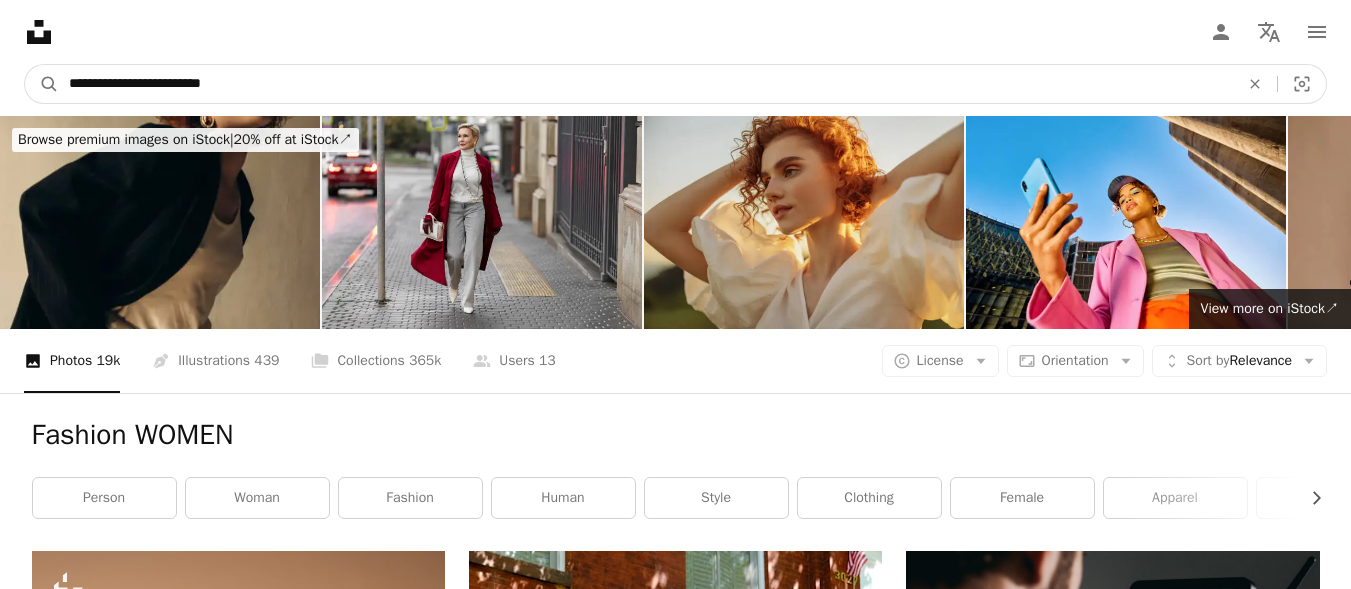 type on "**********" 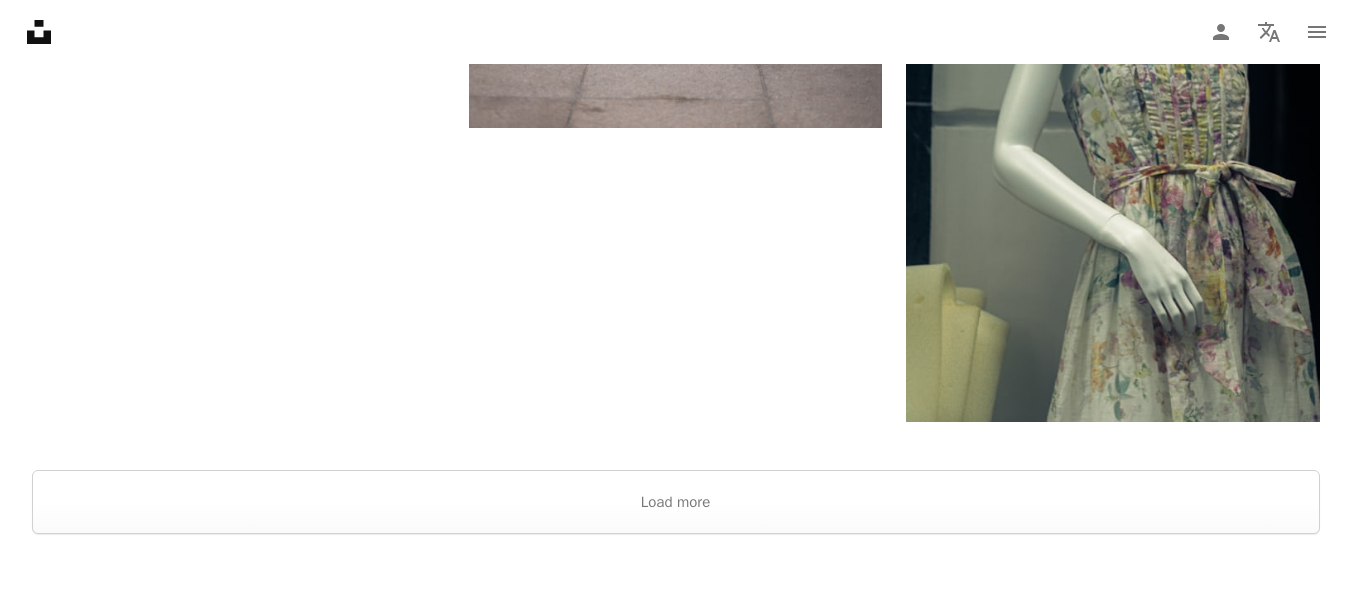 scroll, scrollTop: 4800, scrollLeft: 0, axis: vertical 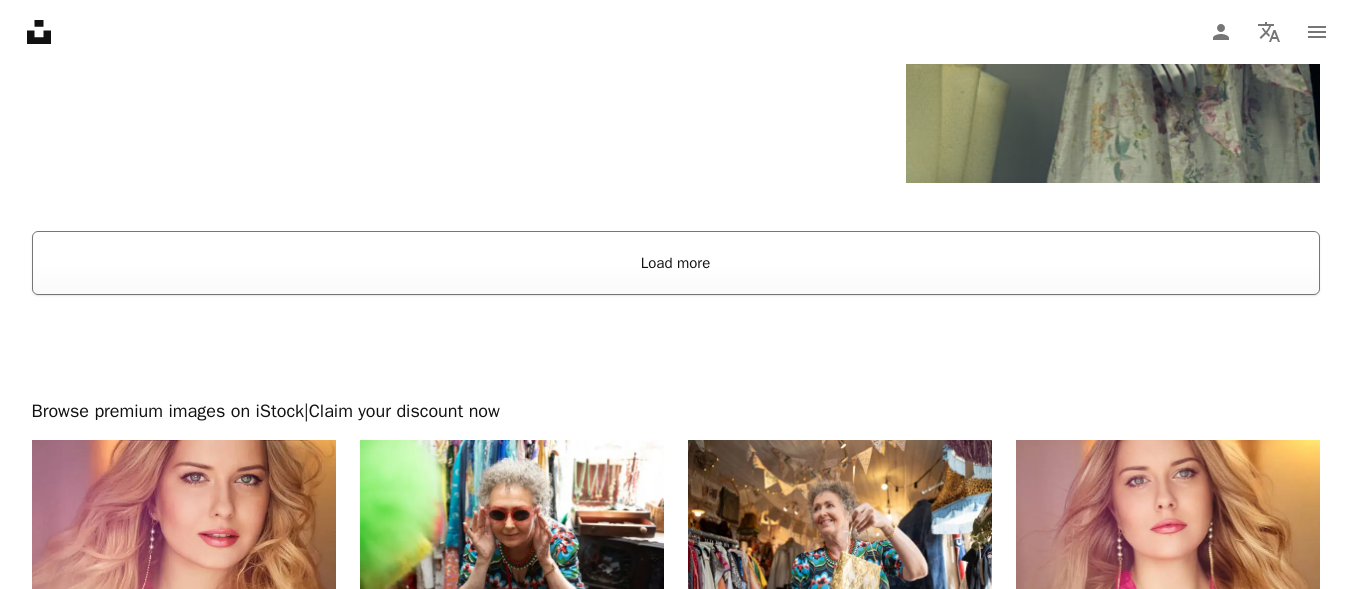 click on "Load more" at bounding box center [676, 263] 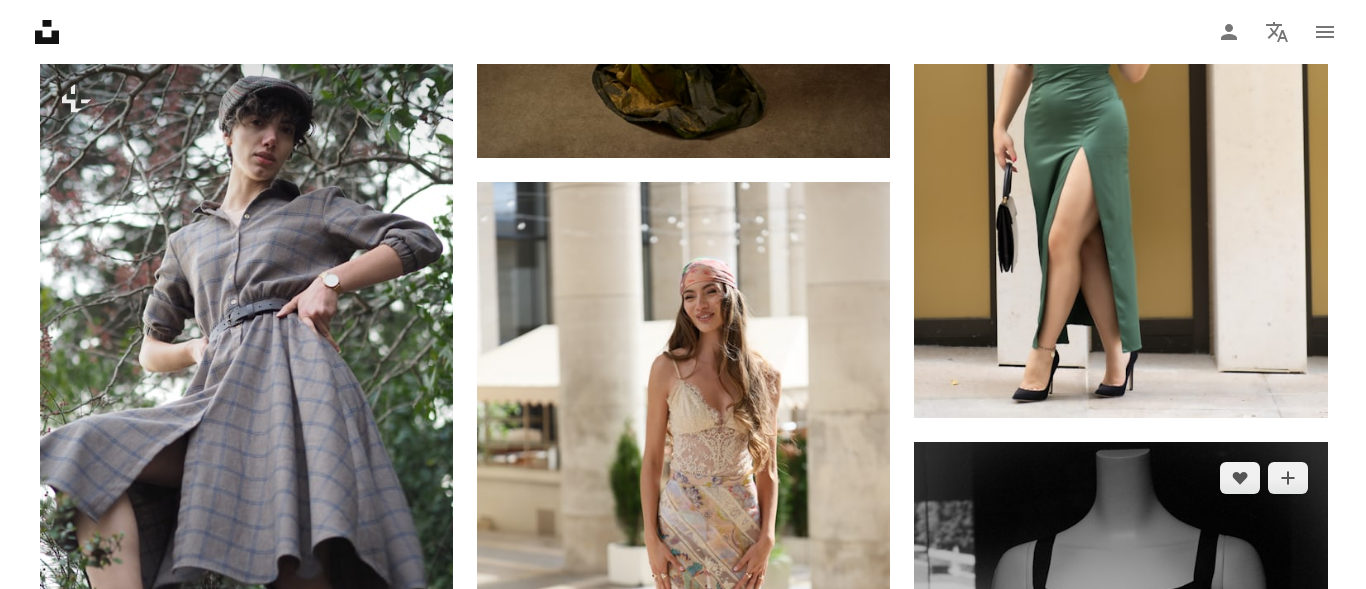 scroll, scrollTop: 2400, scrollLeft: 0, axis: vertical 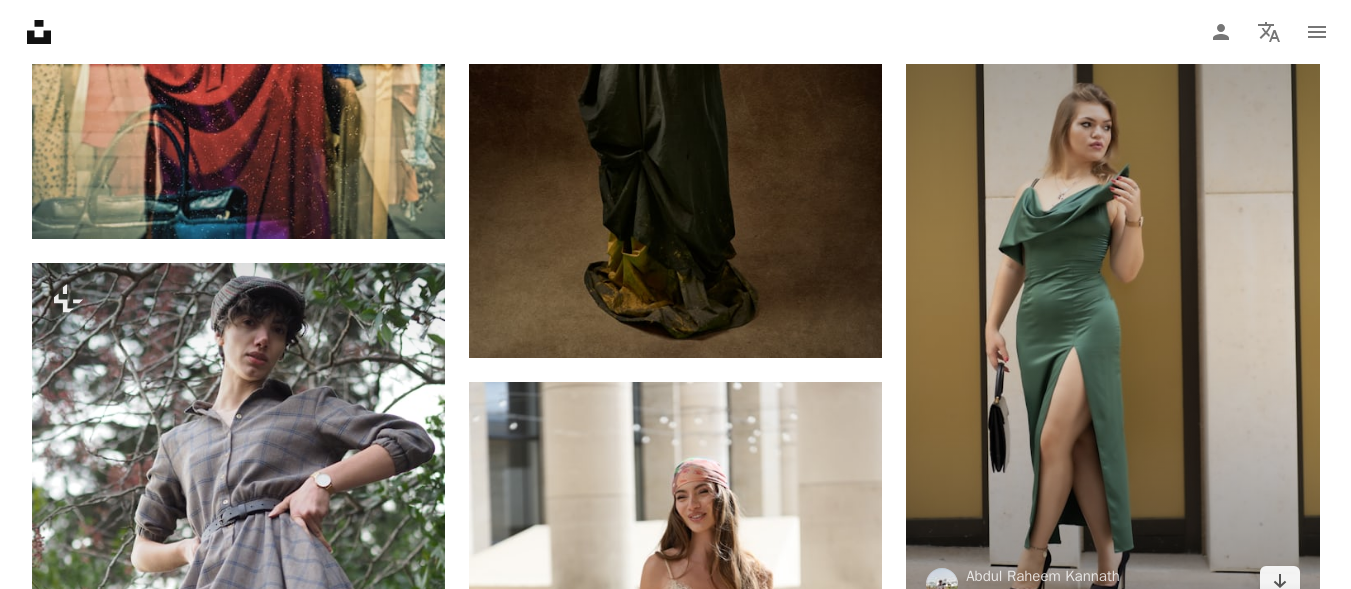 click at bounding box center [1112, 308] 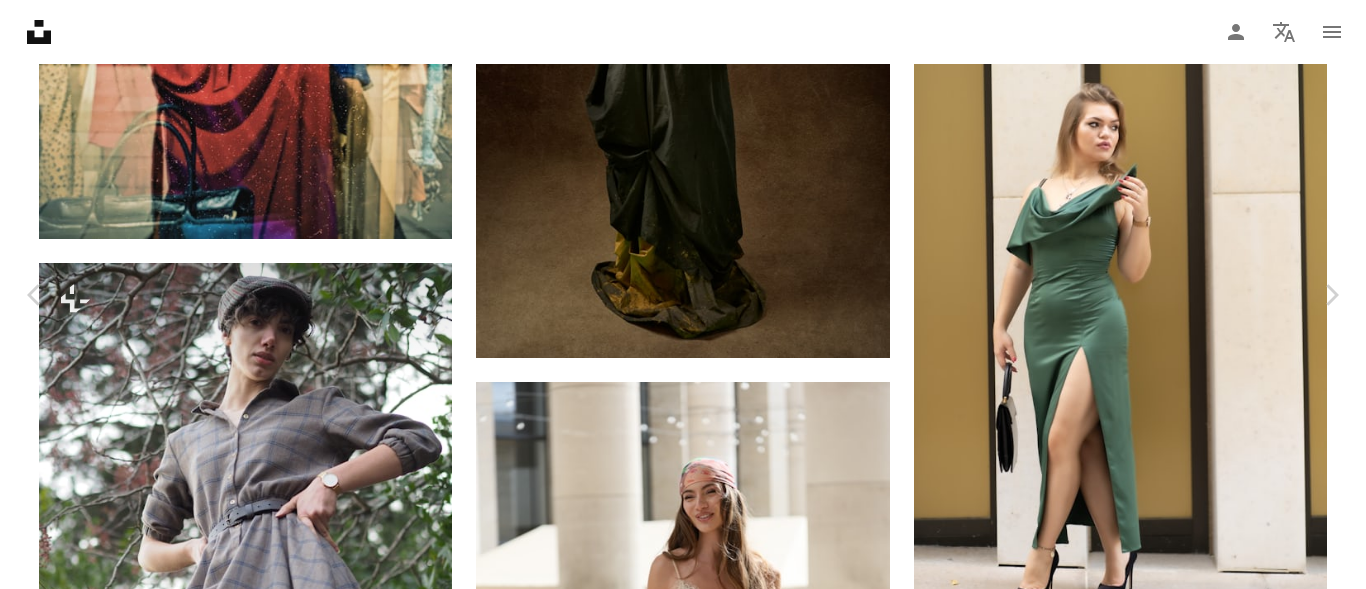 scroll, scrollTop: 1459, scrollLeft: 0, axis: vertical 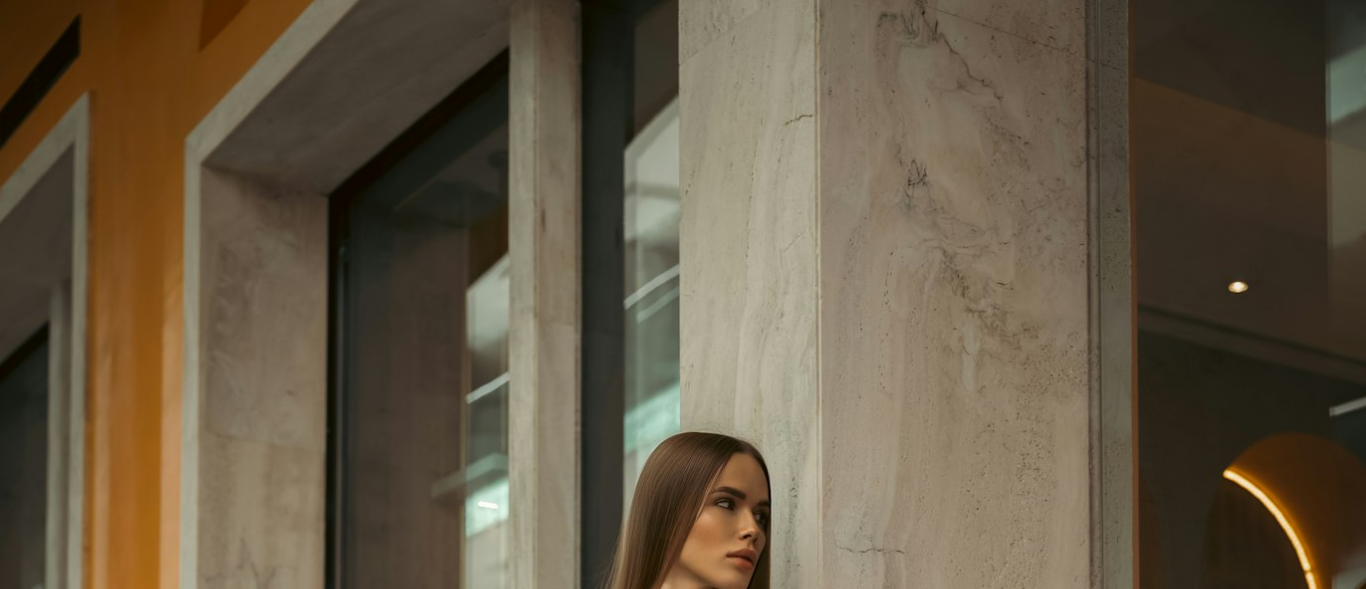 click at bounding box center (683, 1025) 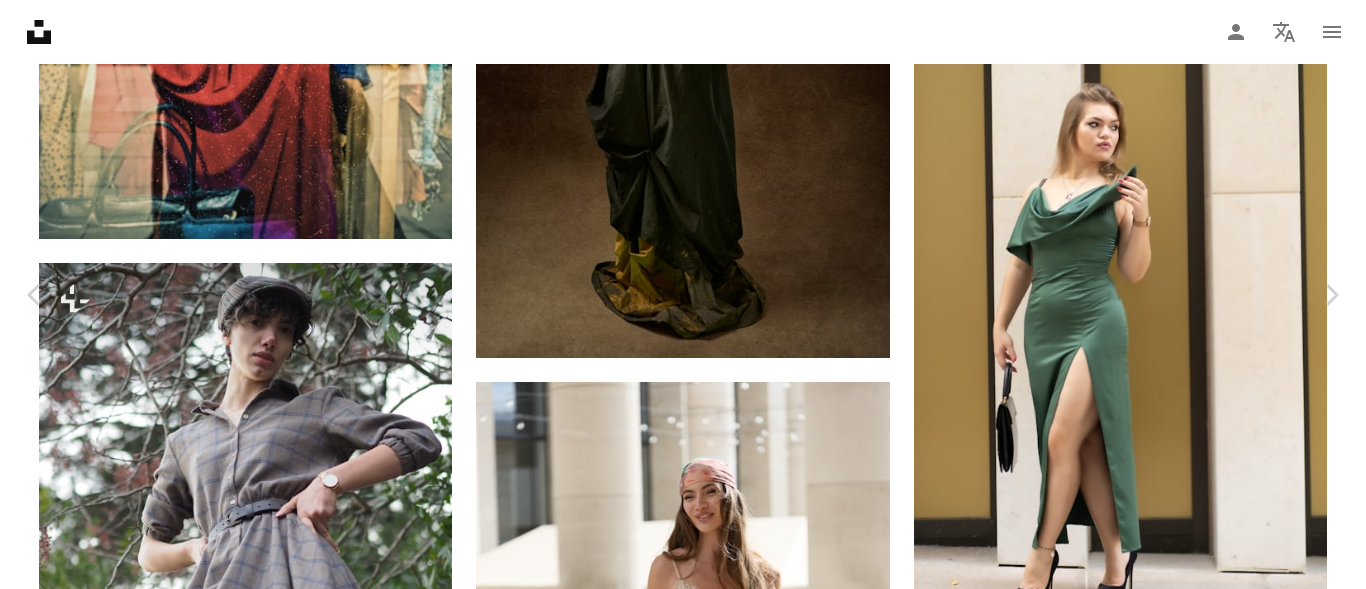 scroll, scrollTop: 80, scrollLeft: 0, axis: vertical 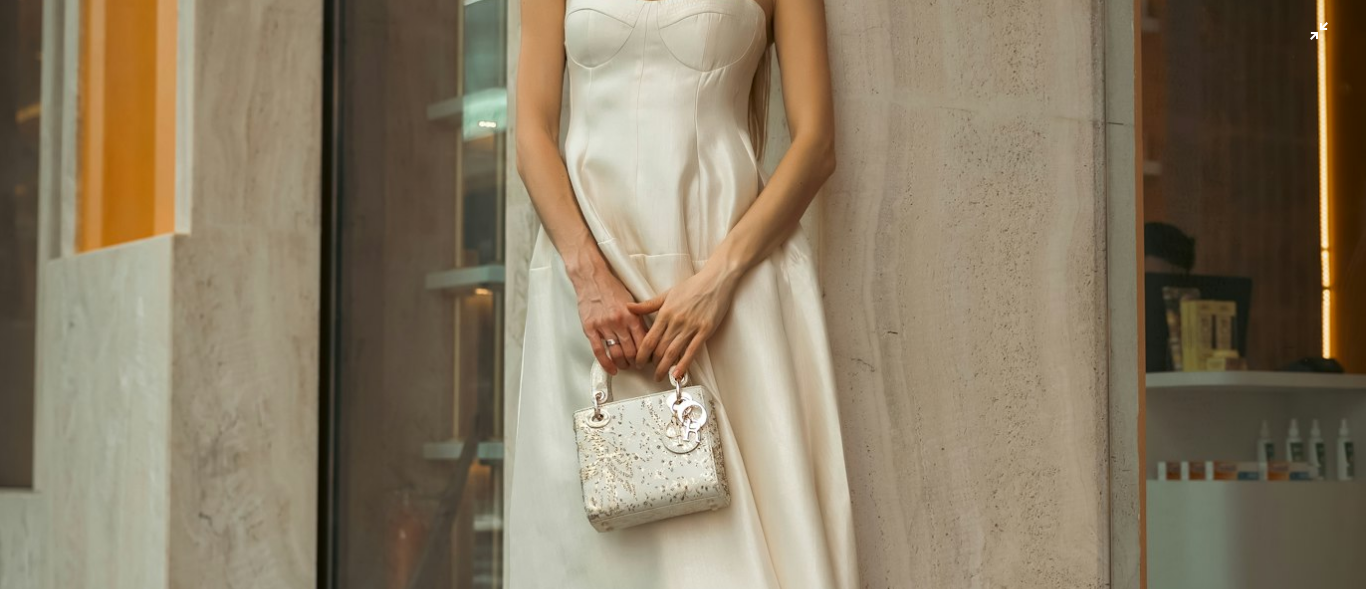 click at bounding box center (683, 315) 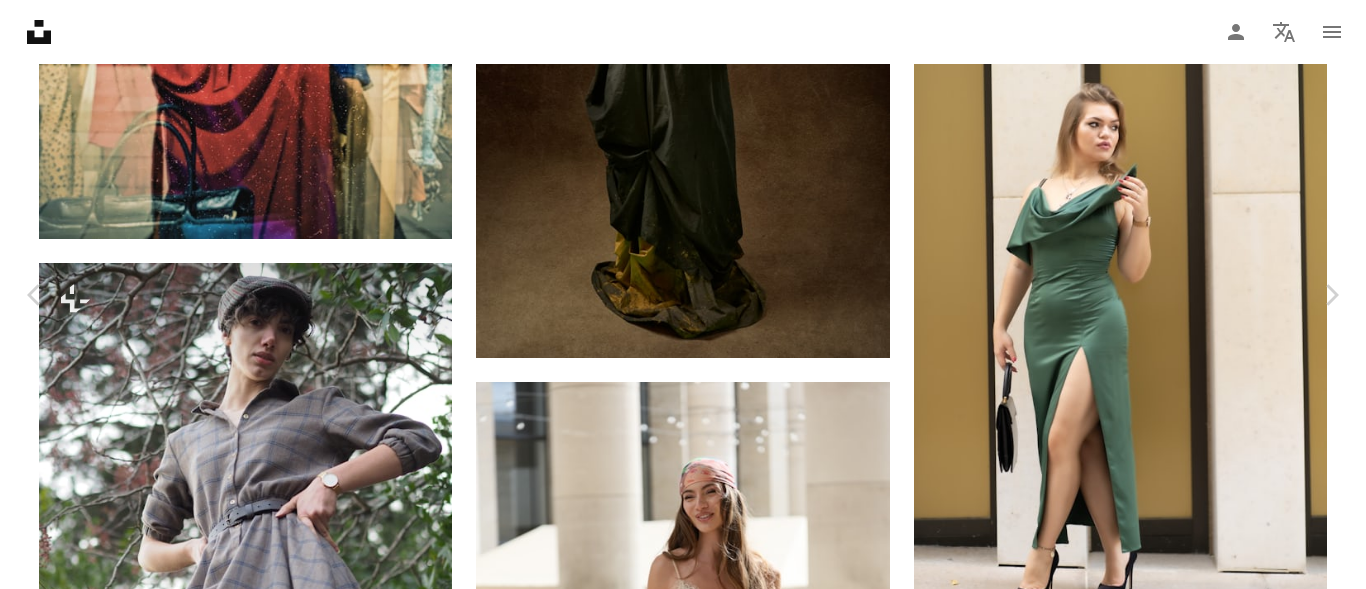 scroll, scrollTop: 13654, scrollLeft: 0, axis: vertical 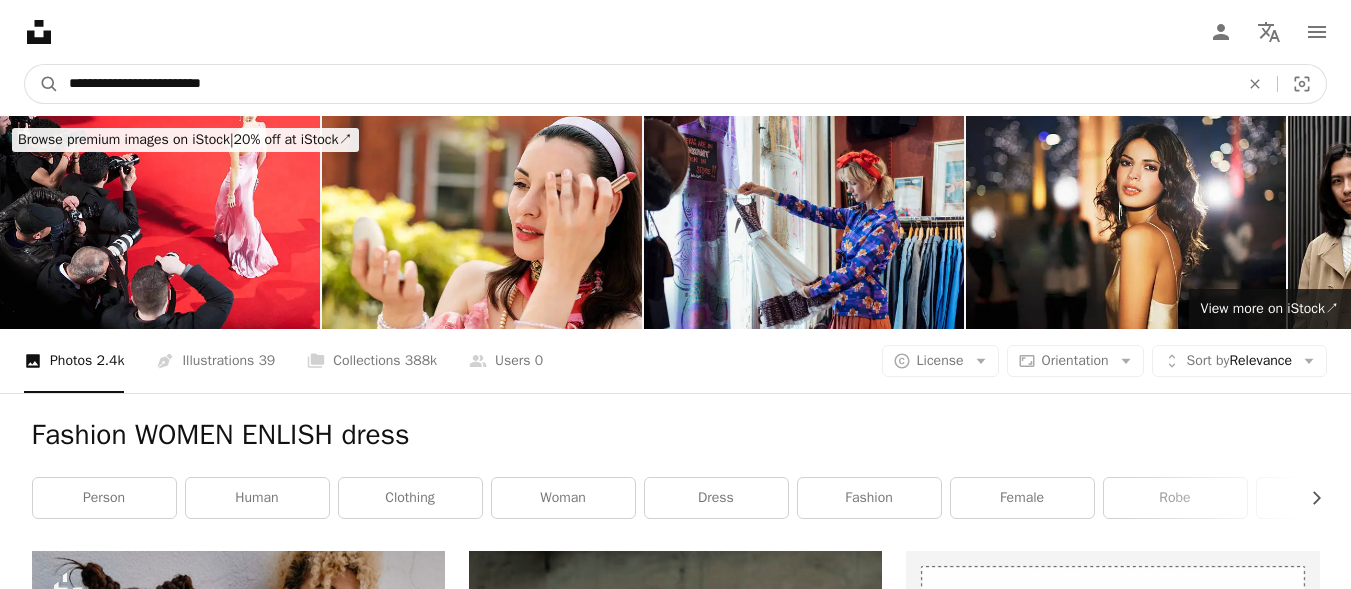 click on "**********" at bounding box center (646, 84) 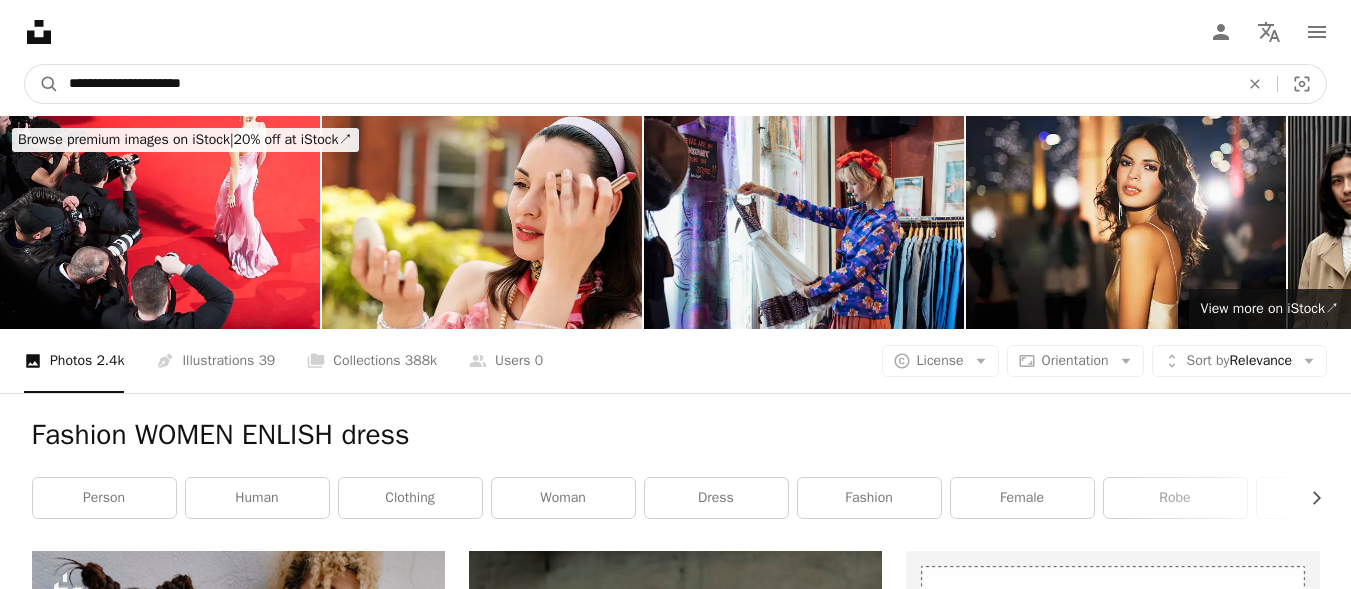 type on "**********" 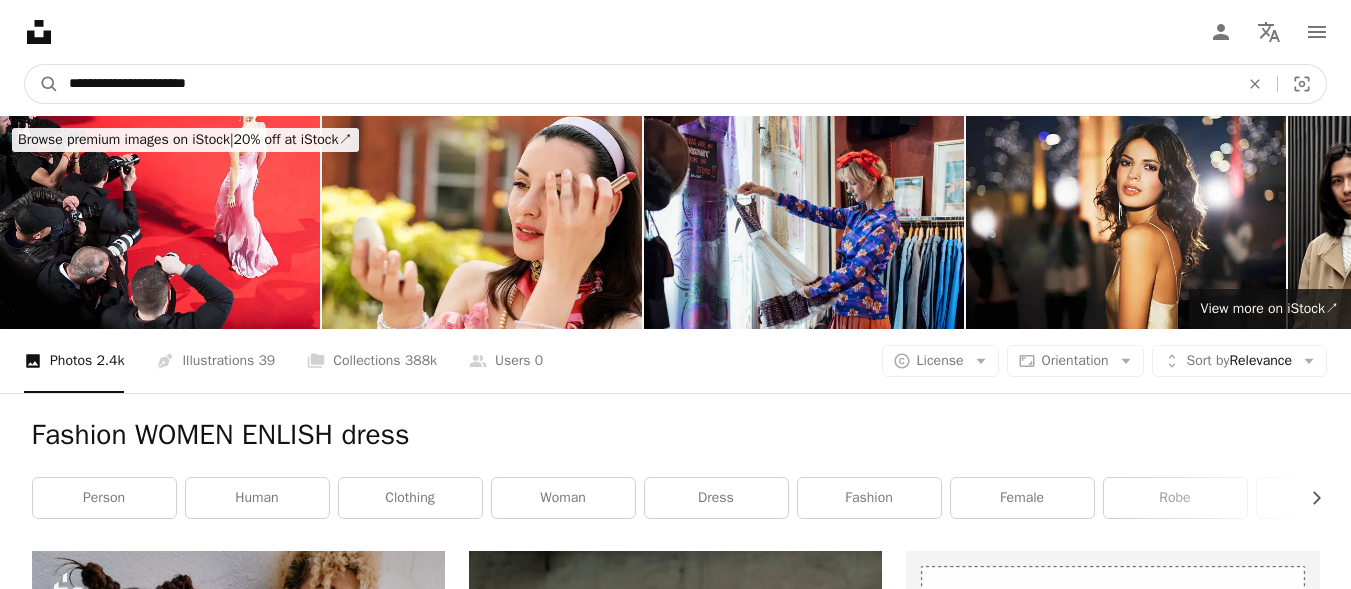click on "A magnifying glass" at bounding box center (42, 84) 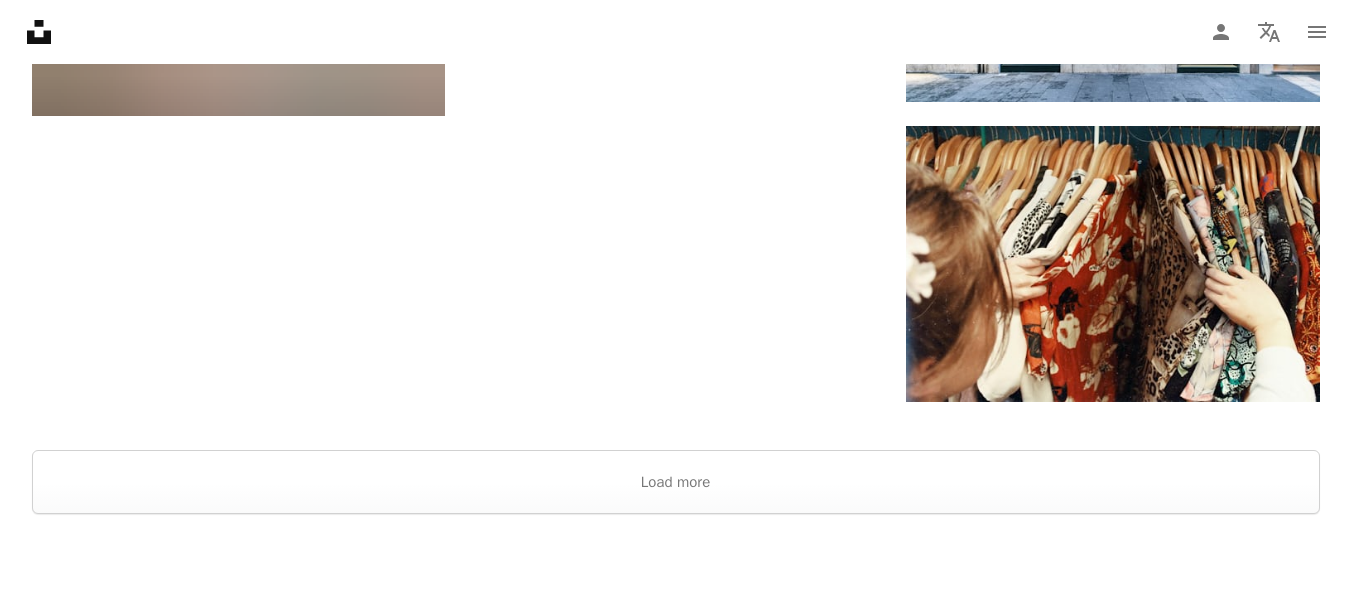 scroll, scrollTop: 3132, scrollLeft: 0, axis: vertical 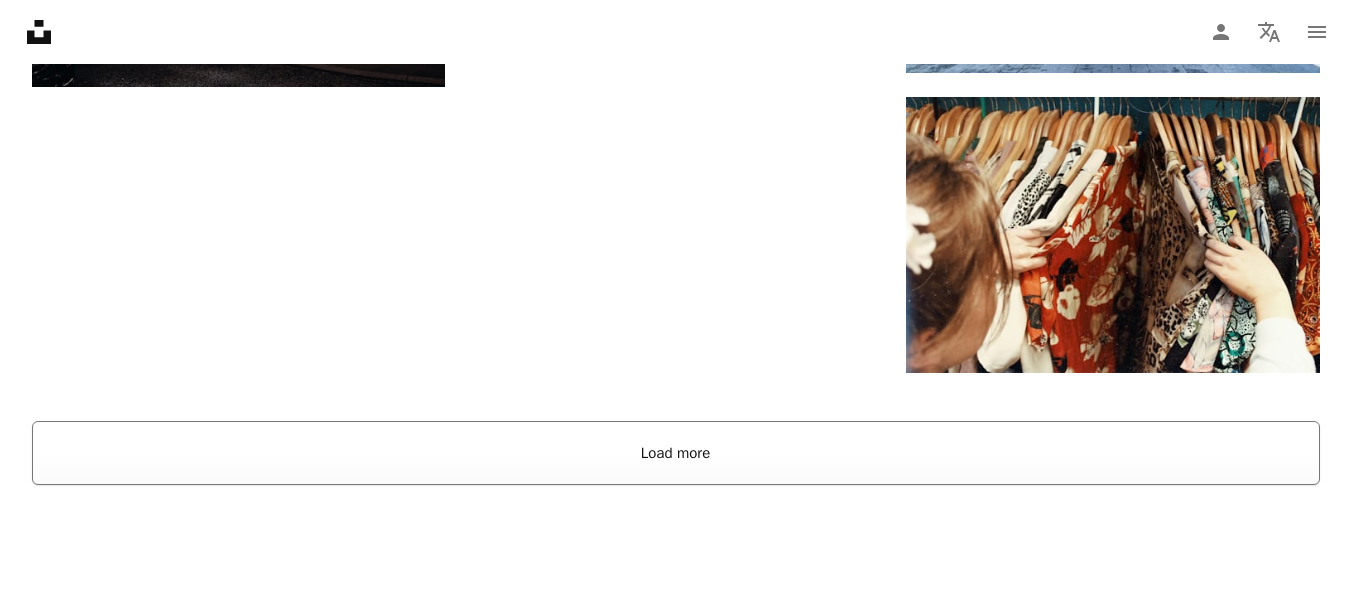 click on "Load more" at bounding box center [676, 453] 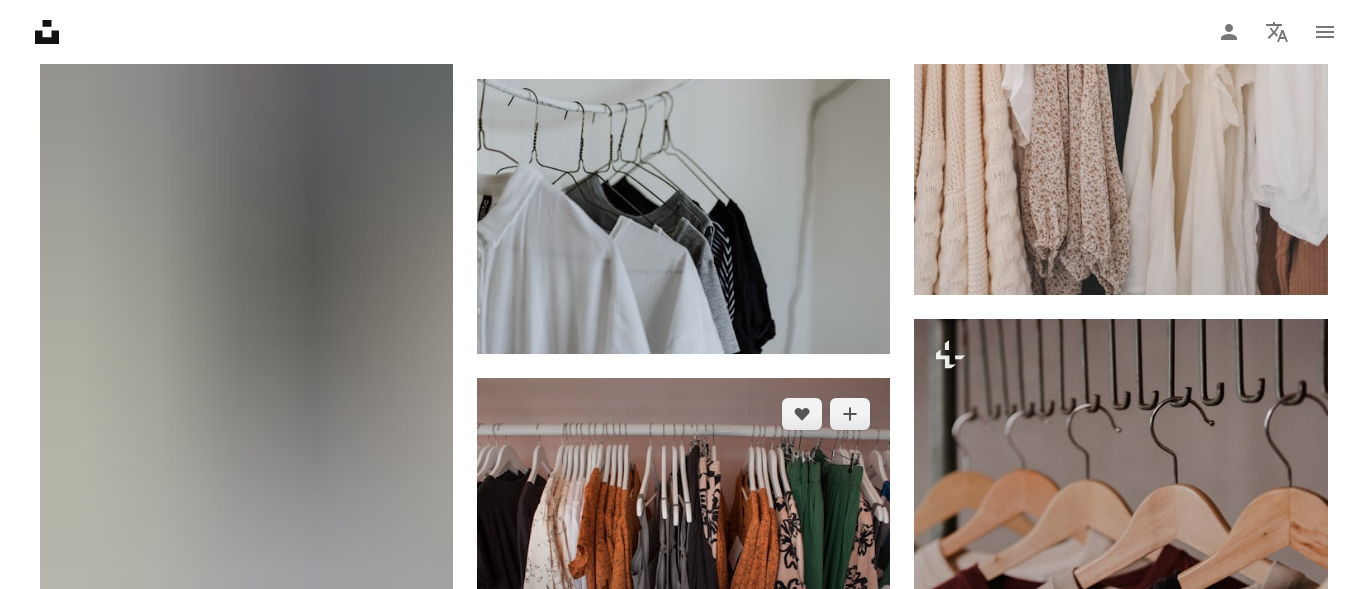 scroll, scrollTop: 11532, scrollLeft: 0, axis: vertical 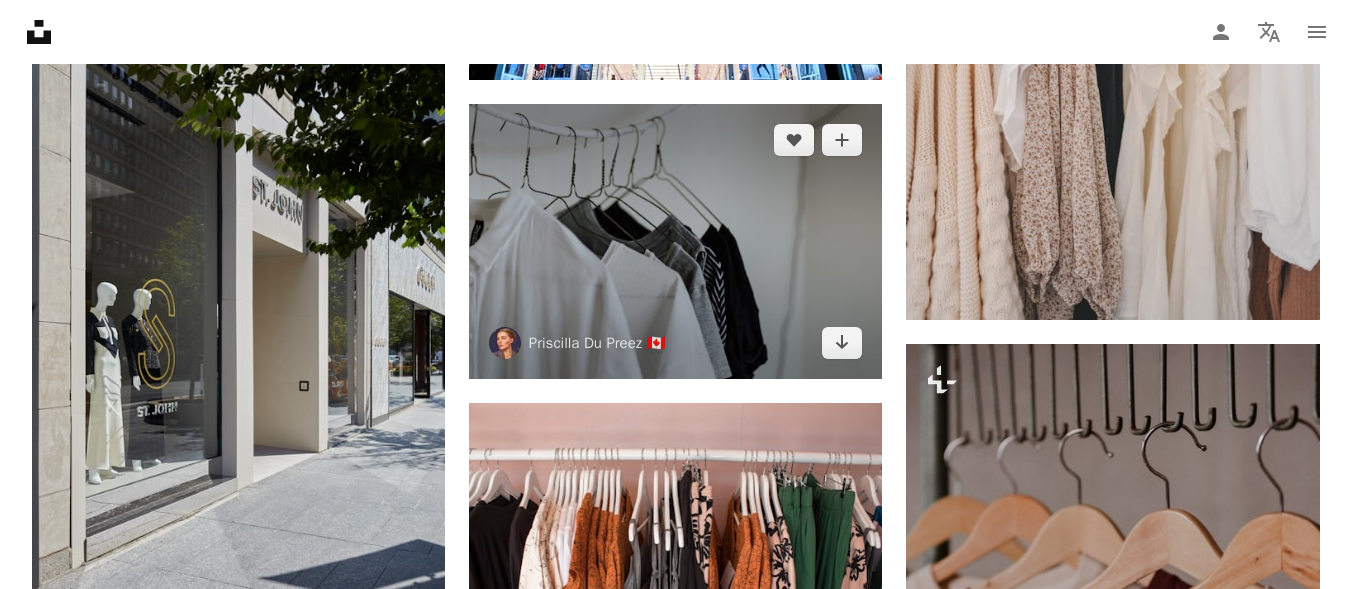 click at bounding box center (675, 241) 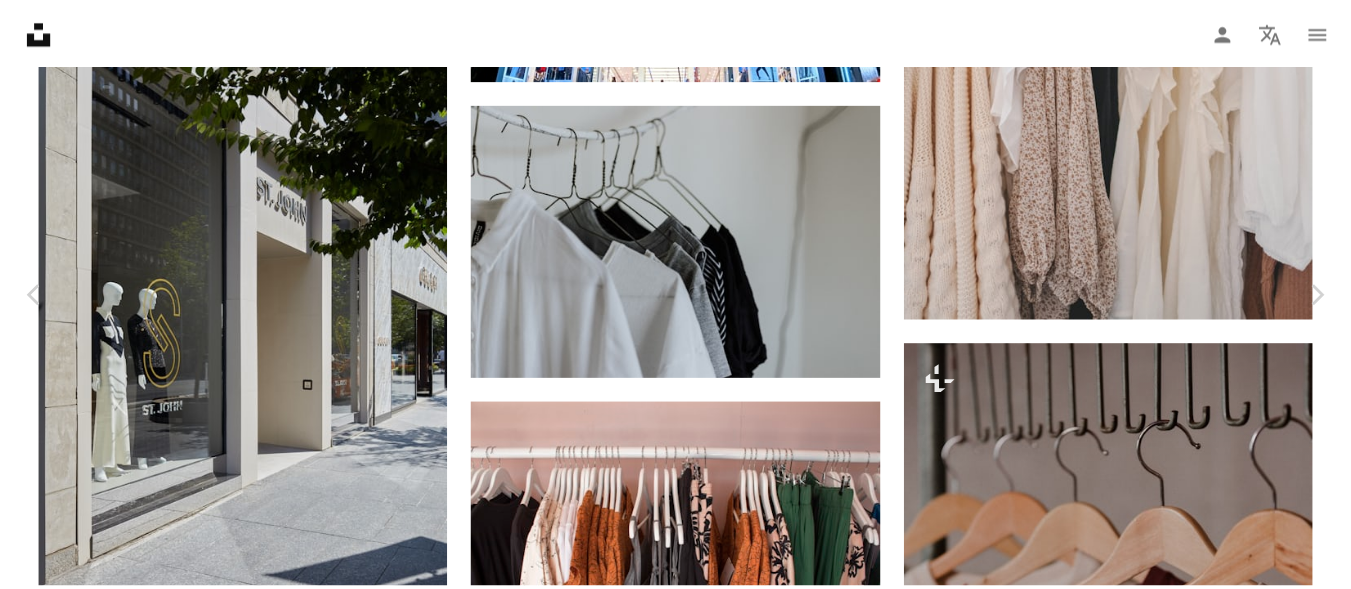 scroll, scrollTop: 0, scrollLeft: 0, axis: both 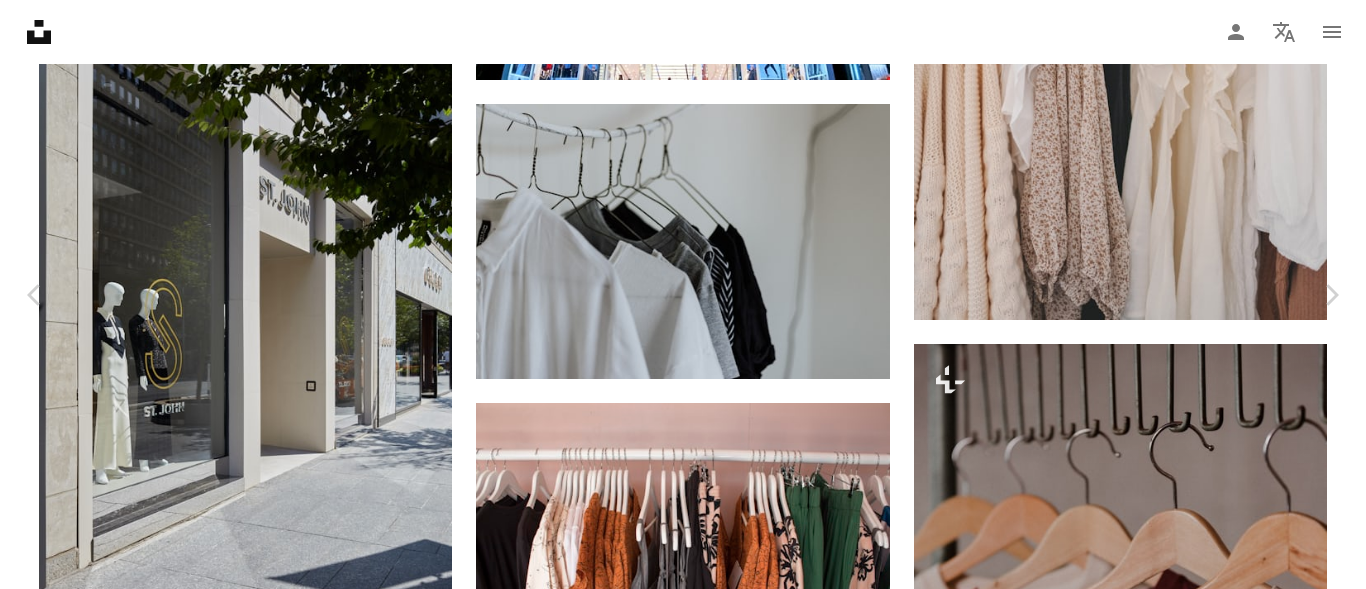 click on "An X shape" at bounding box center (20, 20) 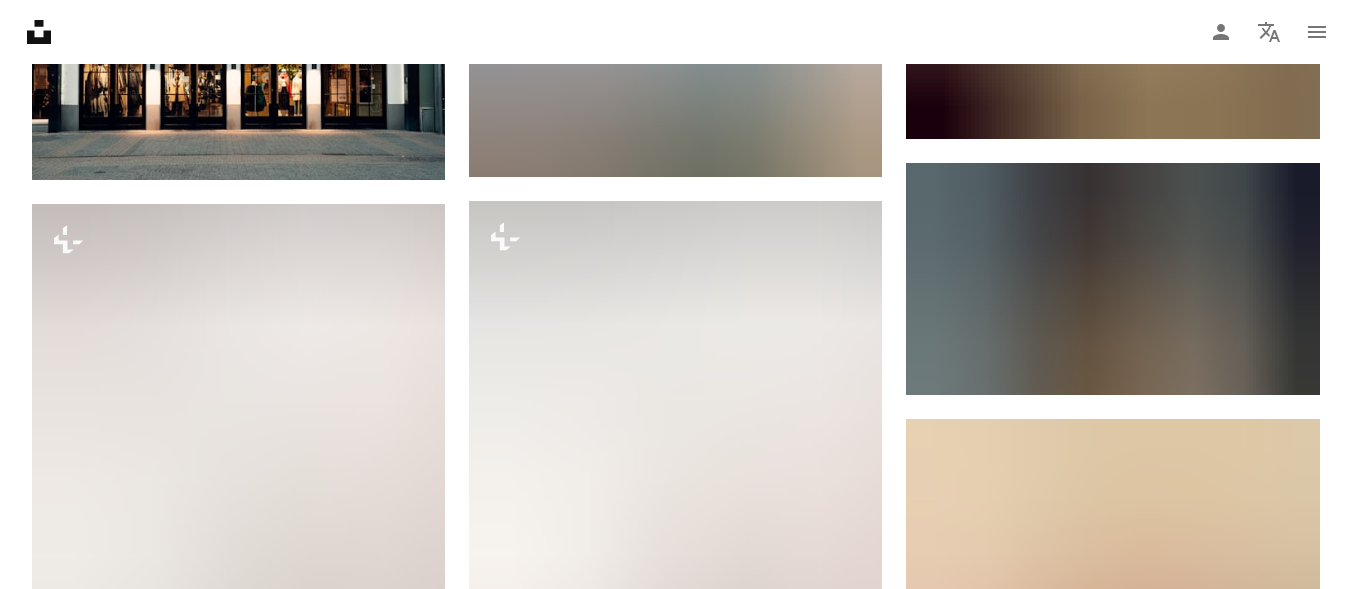 scroll, scrollTop: 12432, scrollLeft: 0, axis: vertical 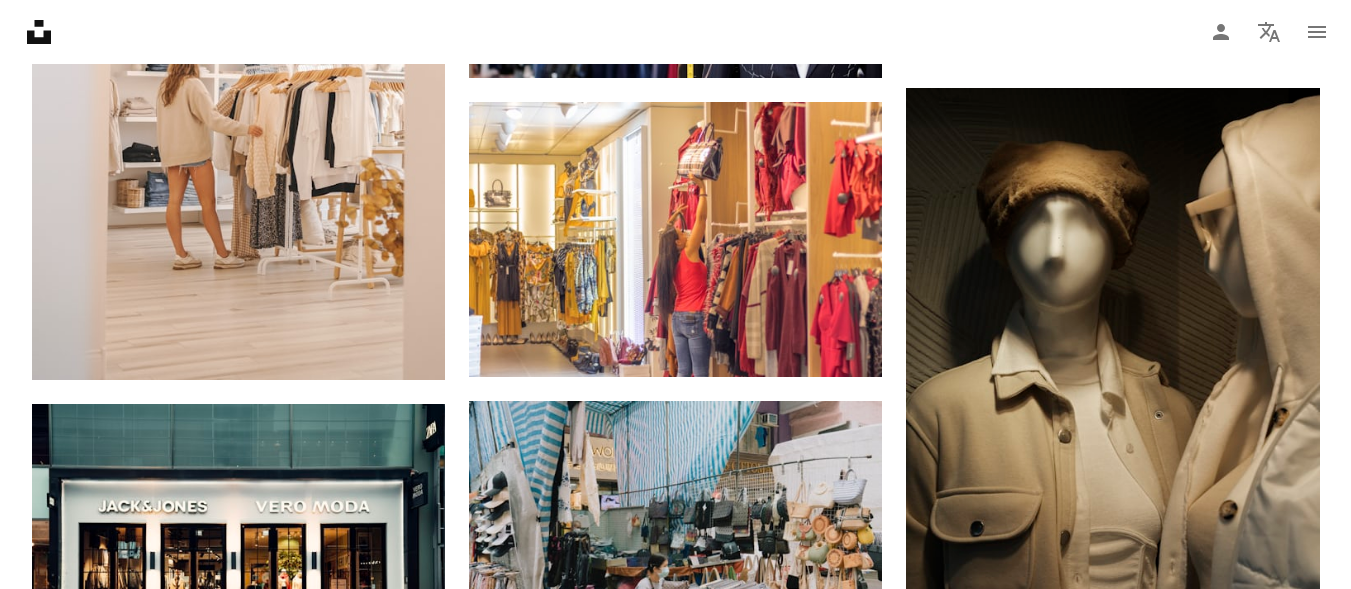 drag, startPoint x: 839, startPoint y: 227, endPoint x: 935, endPoint y: 21, distance: 227.27077 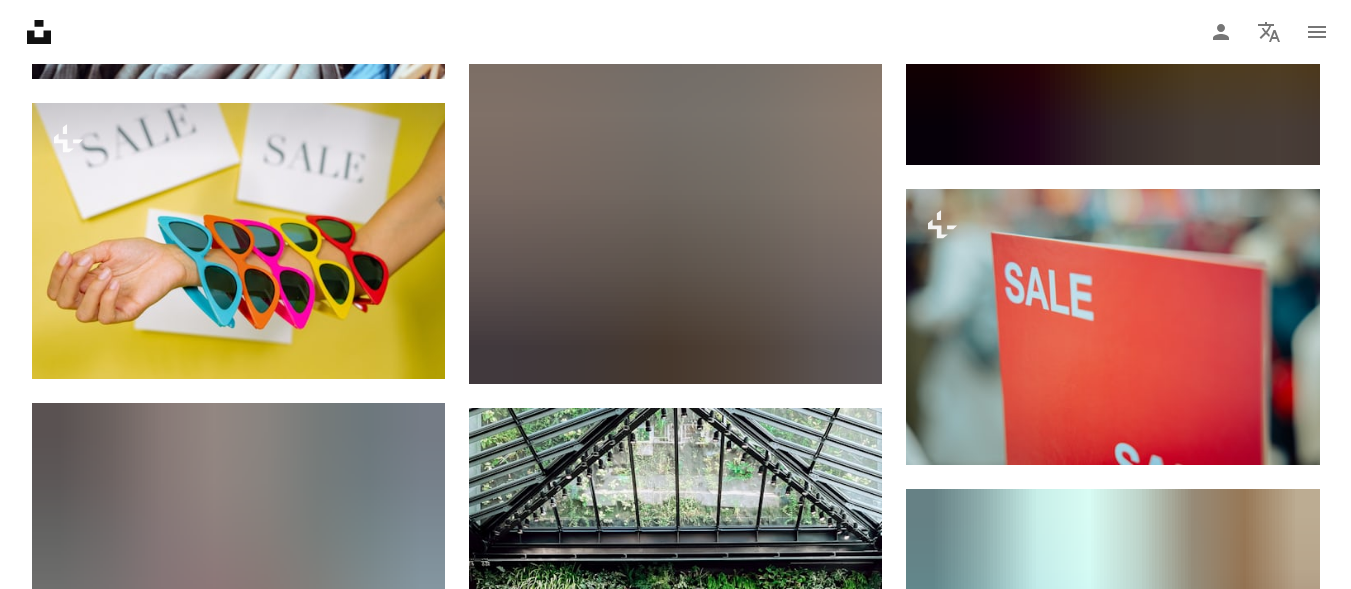 scroll, scrollTop: 17932, scrollLeft: 0, axis: vertical 